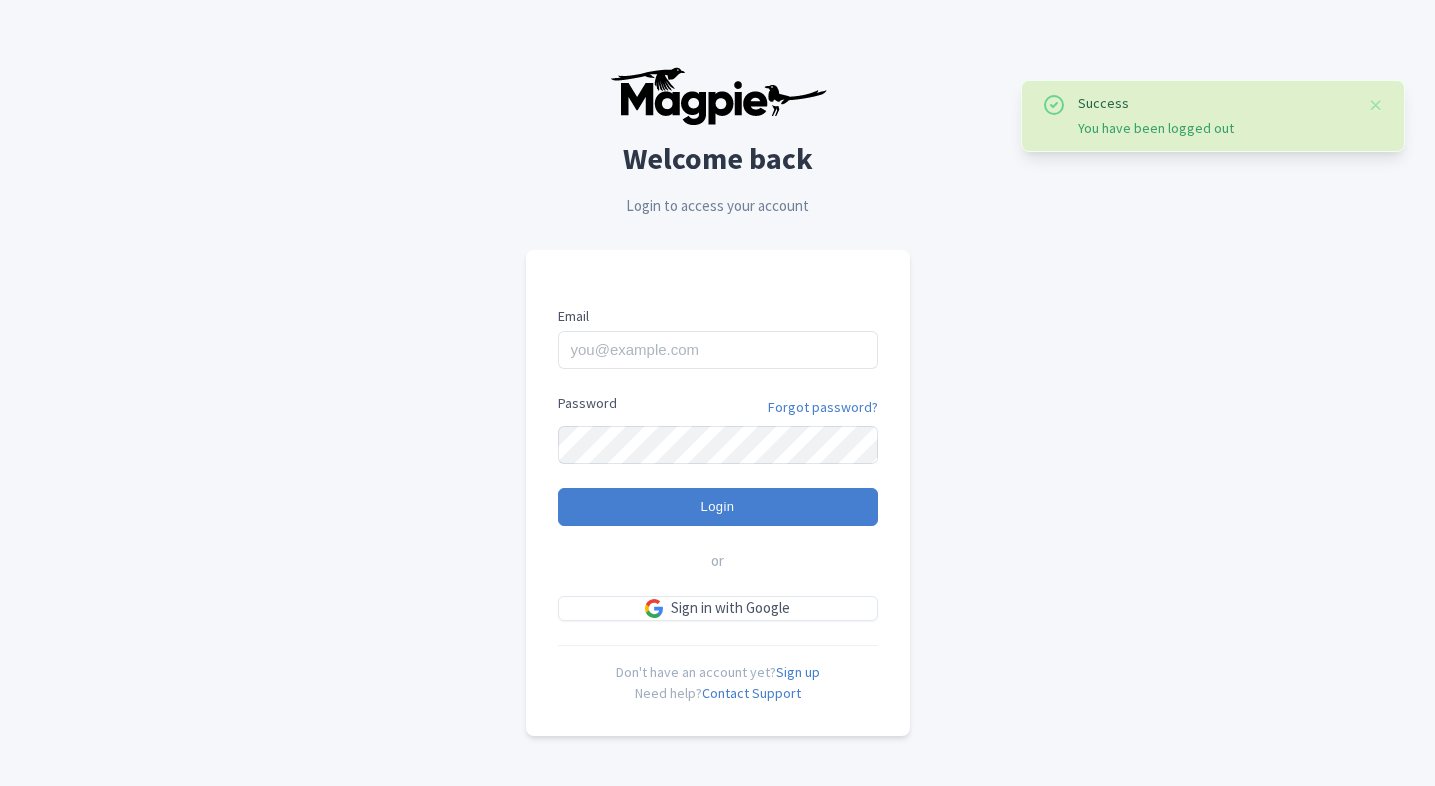 scroll, scrollTop: 0, scrollLeft: 0, axis: both 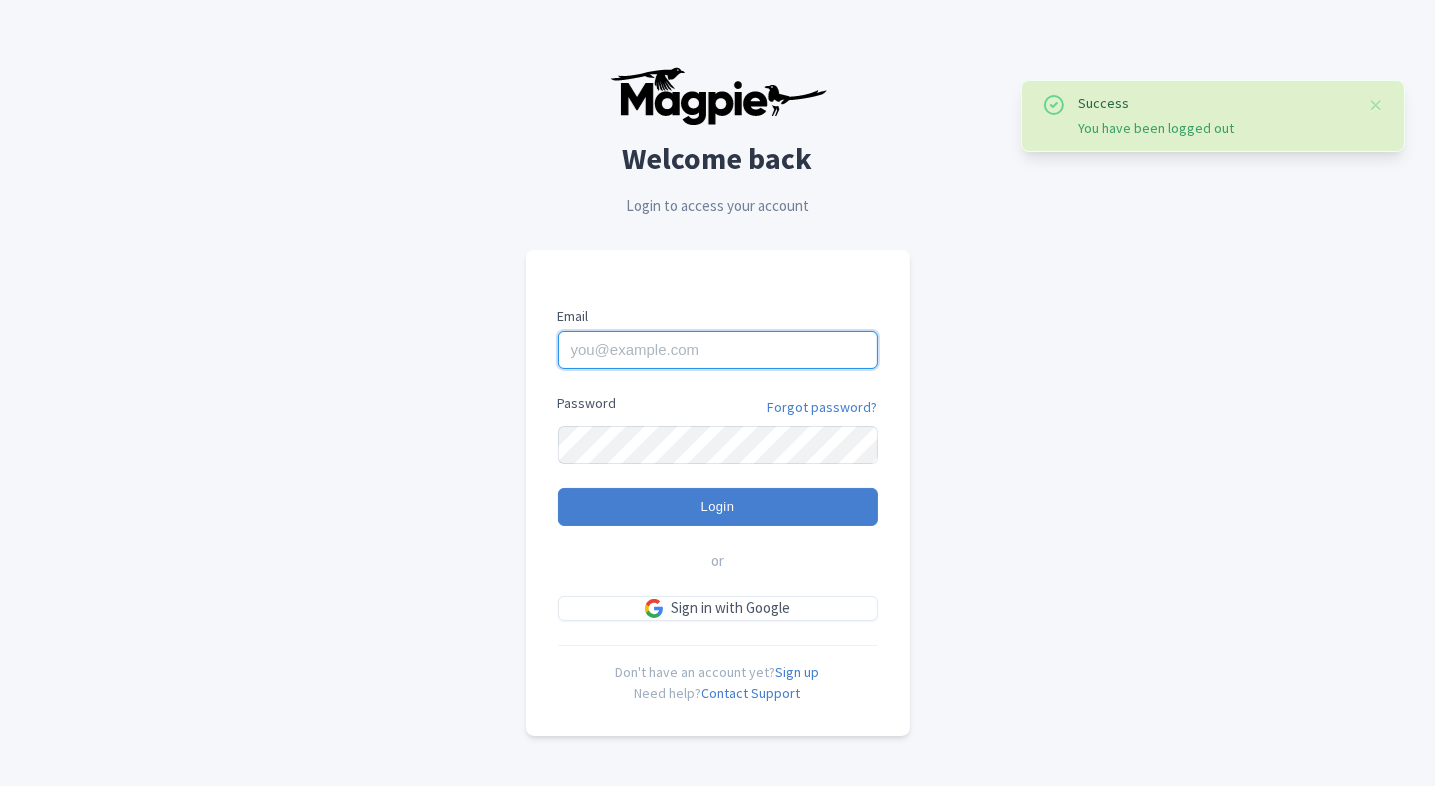 click on "Email" at bounding box center [718, 350] 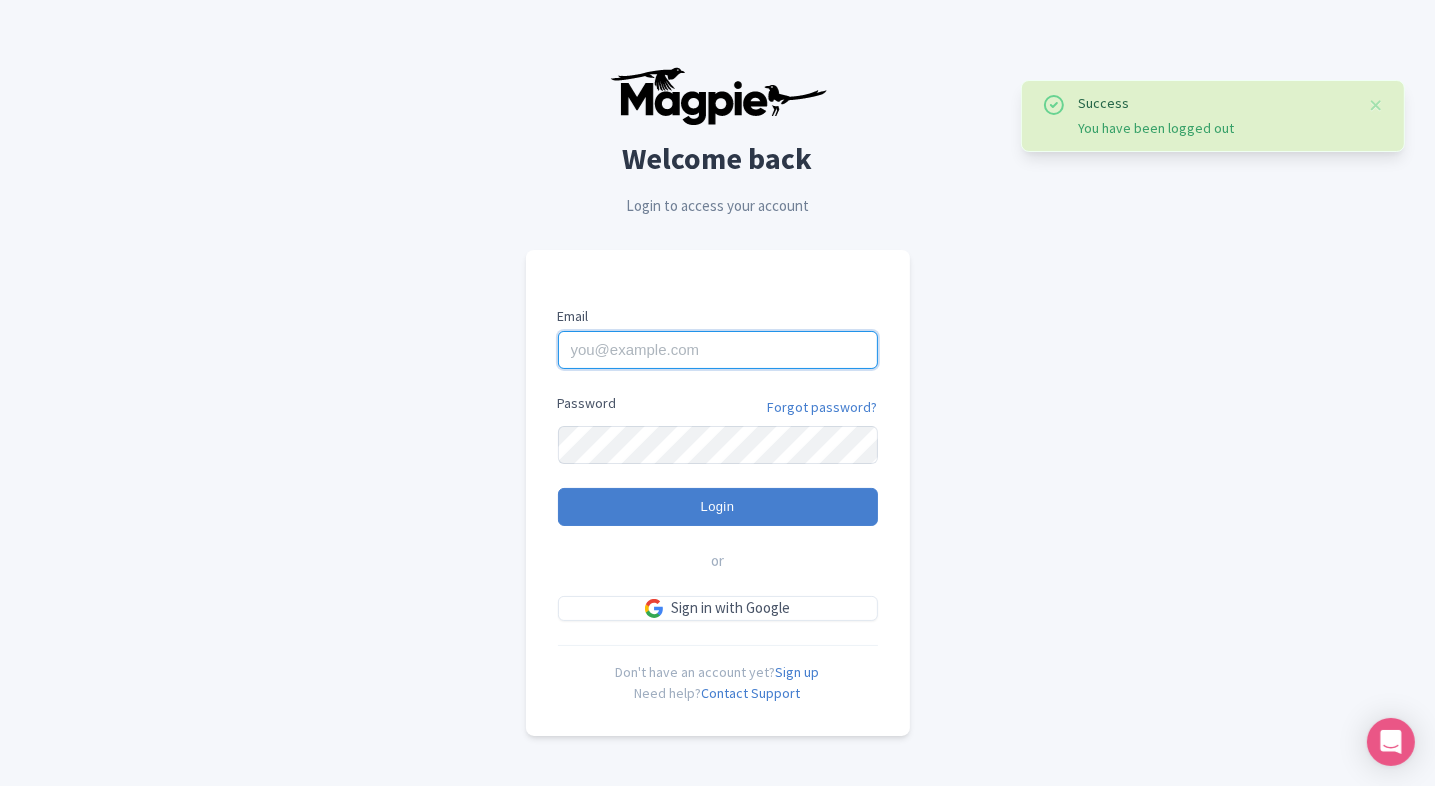type on "[USERNAME]@example.com" 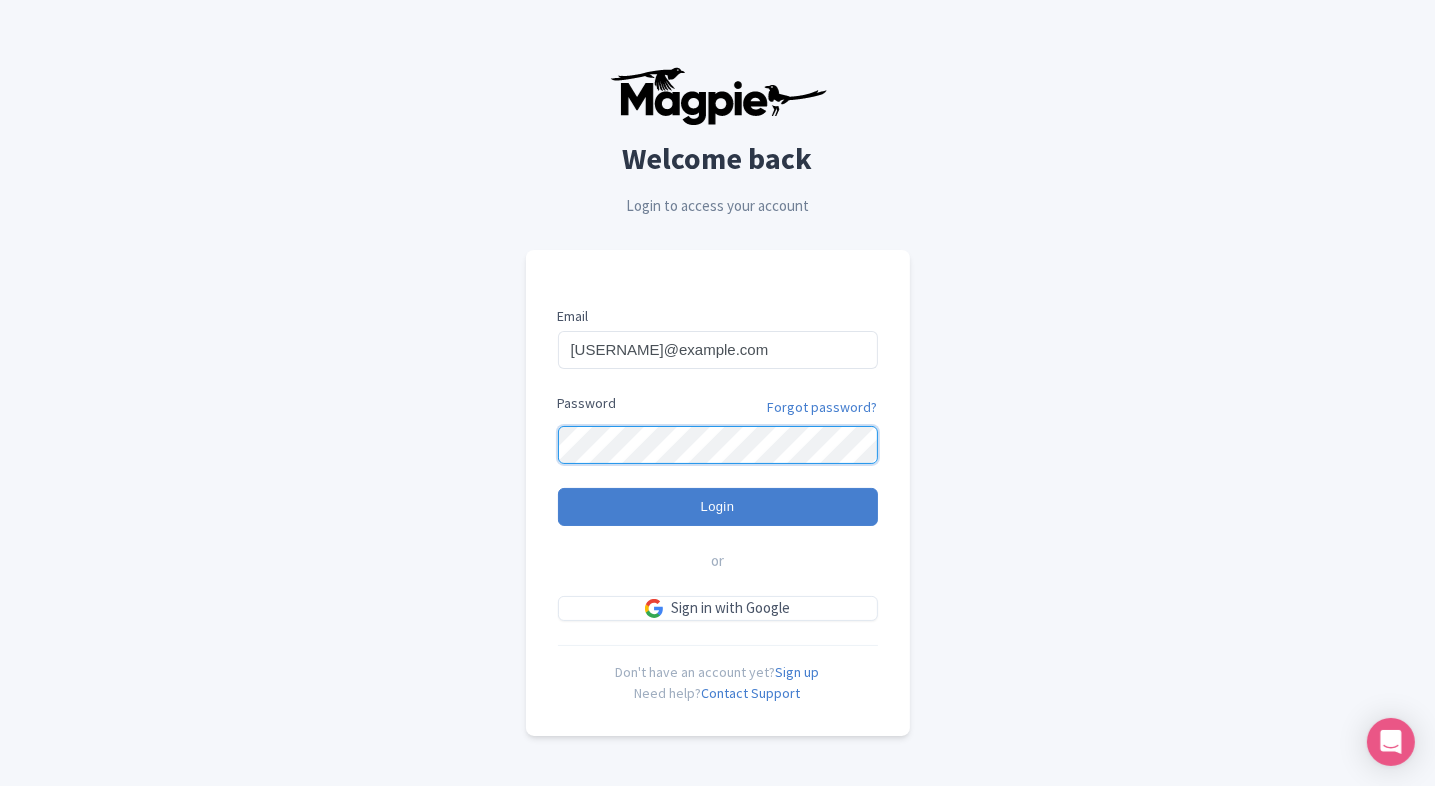 click on "Login" at bounding box center [718, 507] 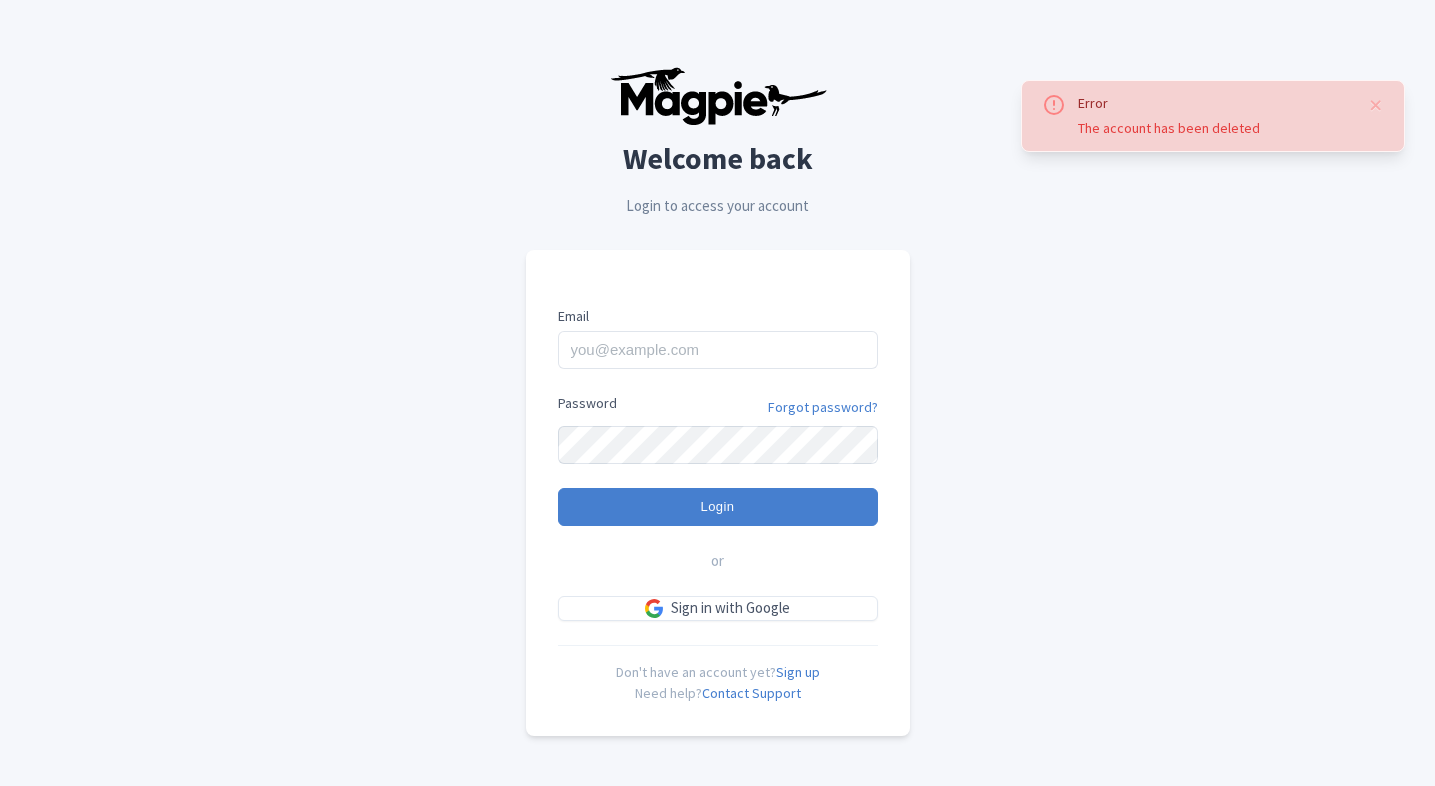 scroll, scrollTop: 0, scrollLeft: 0, axis: both 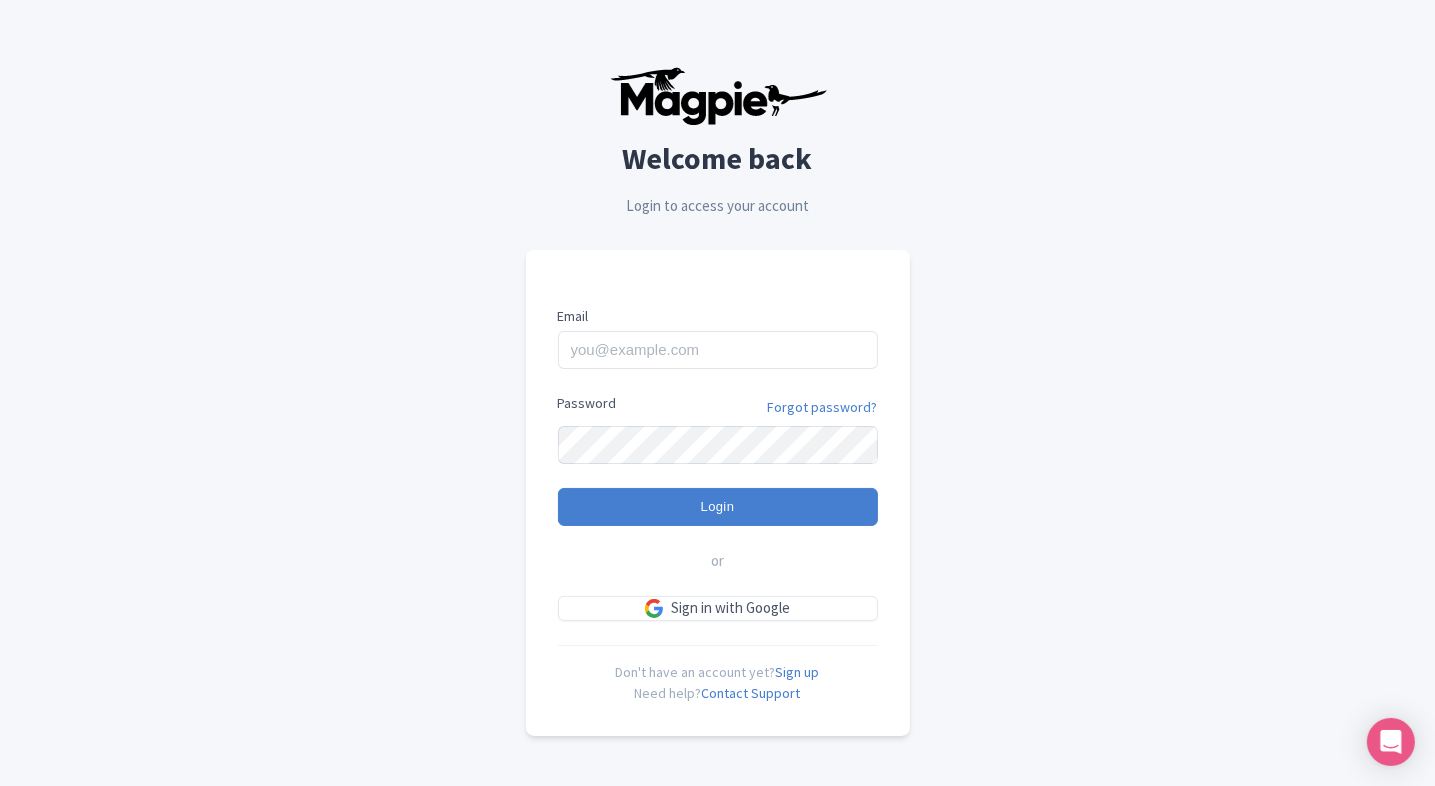 click on "Email" at bounding box center (718, 337) 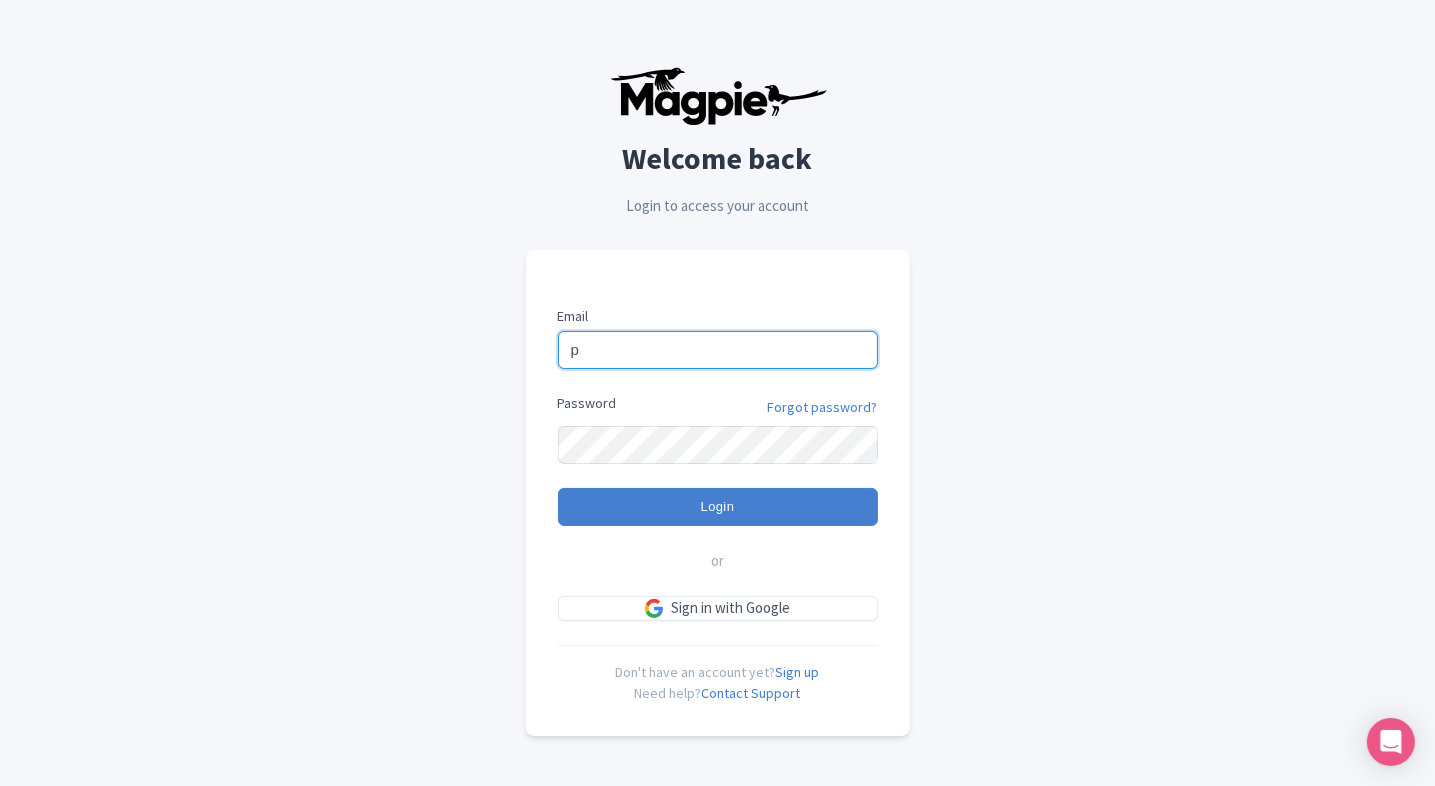 click on "p" at bounding box center [718, 350] 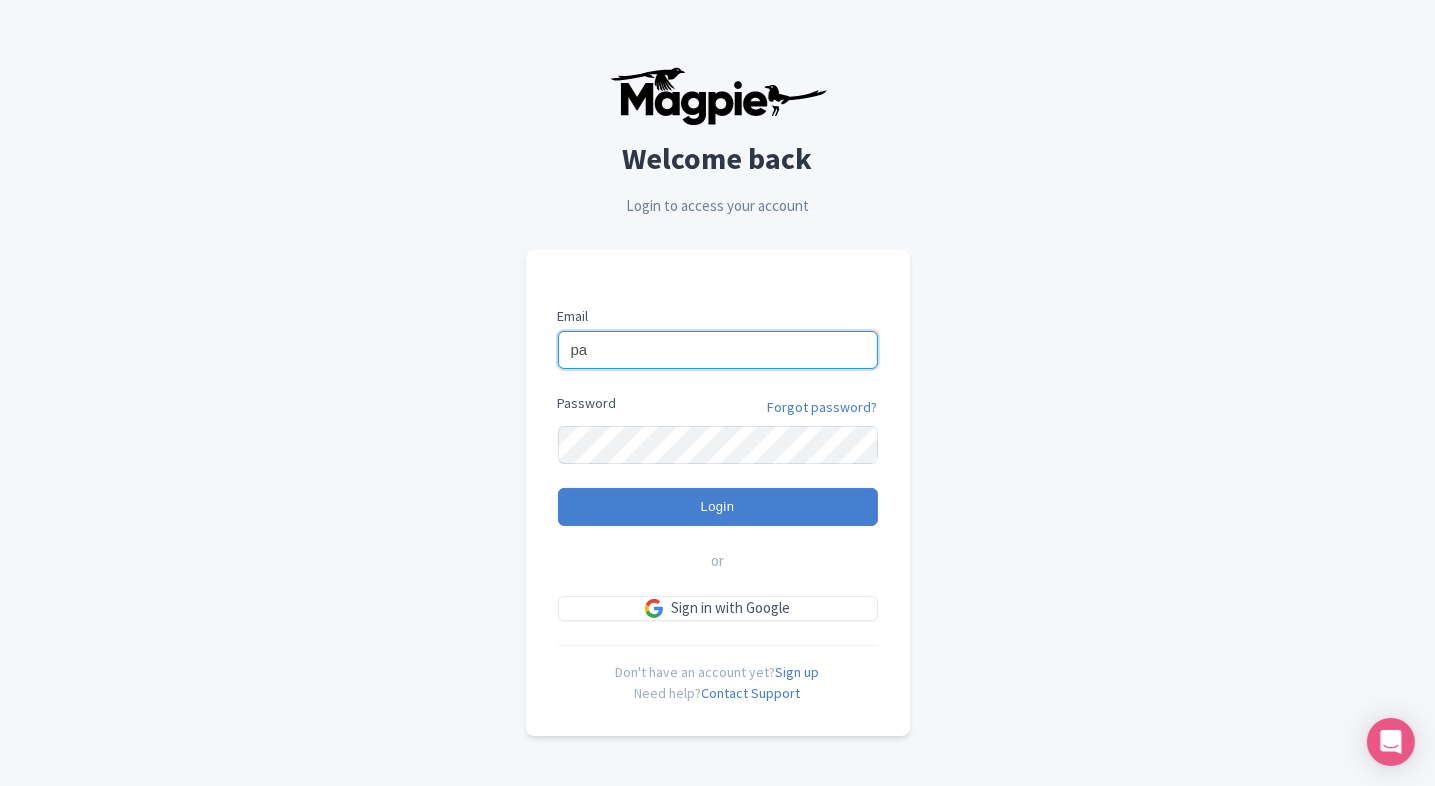 type on "[USERNAME]@example.com" 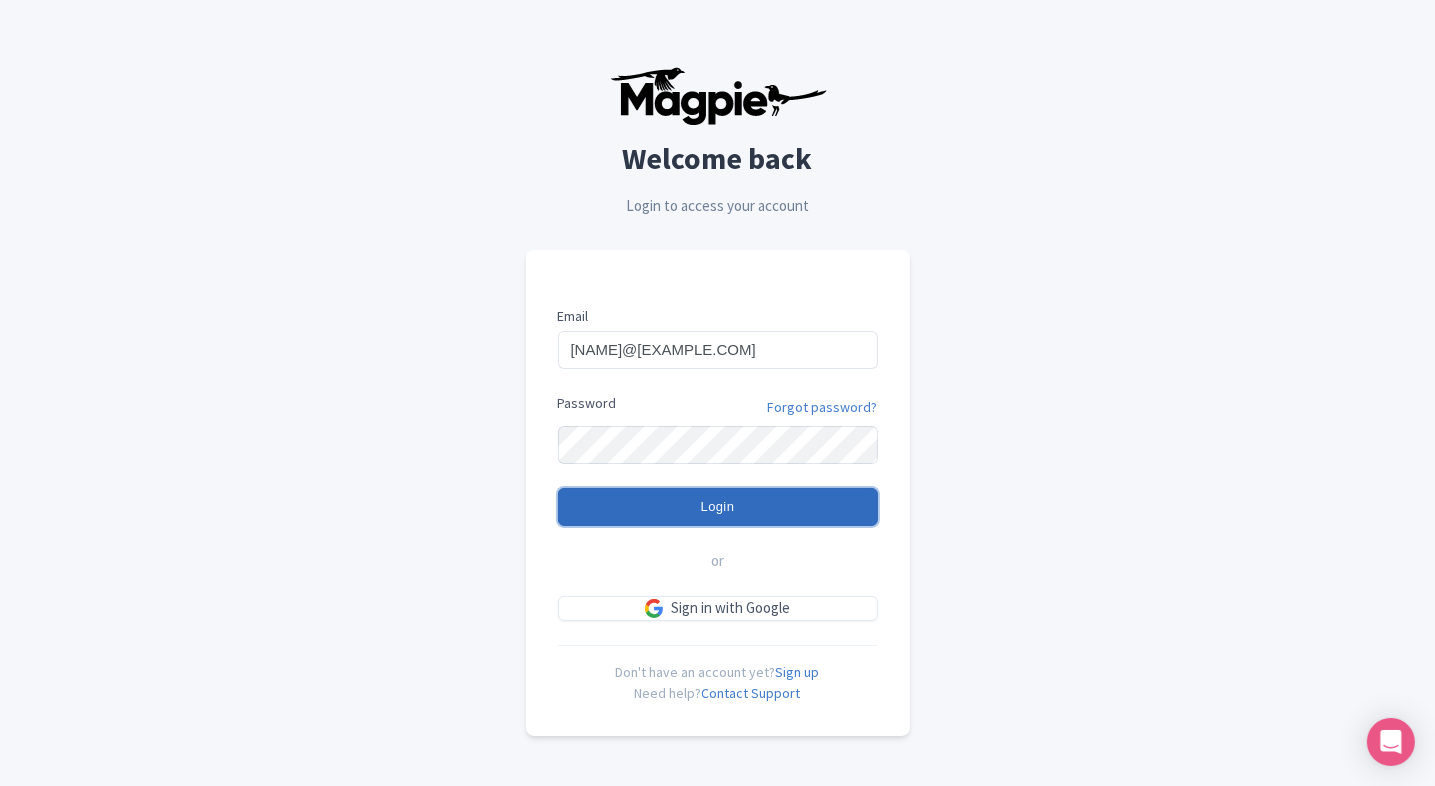 click on "Login" at bounding box center [718, 507] 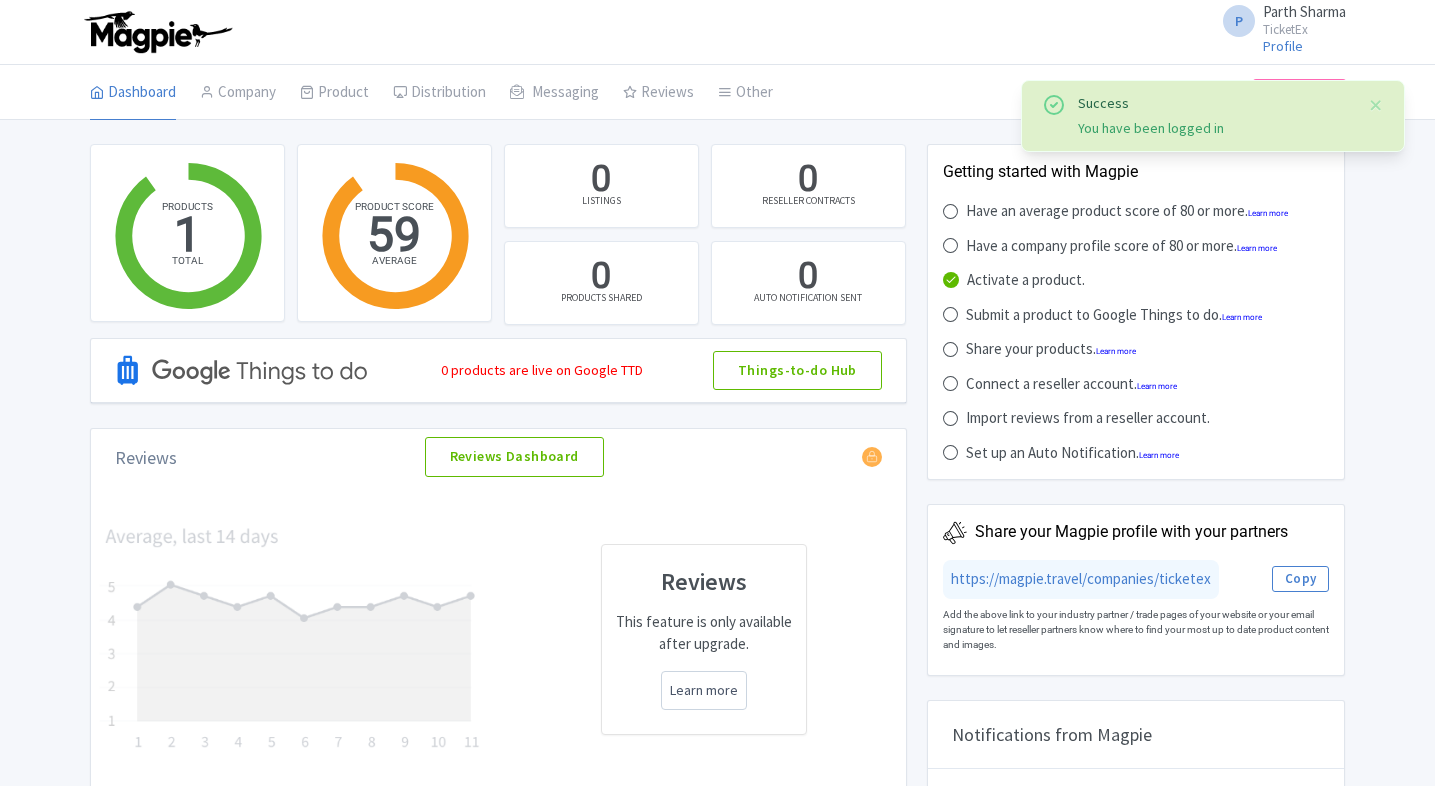 scroll, scrollTop: 0, scrollLeft: 0, axis: both 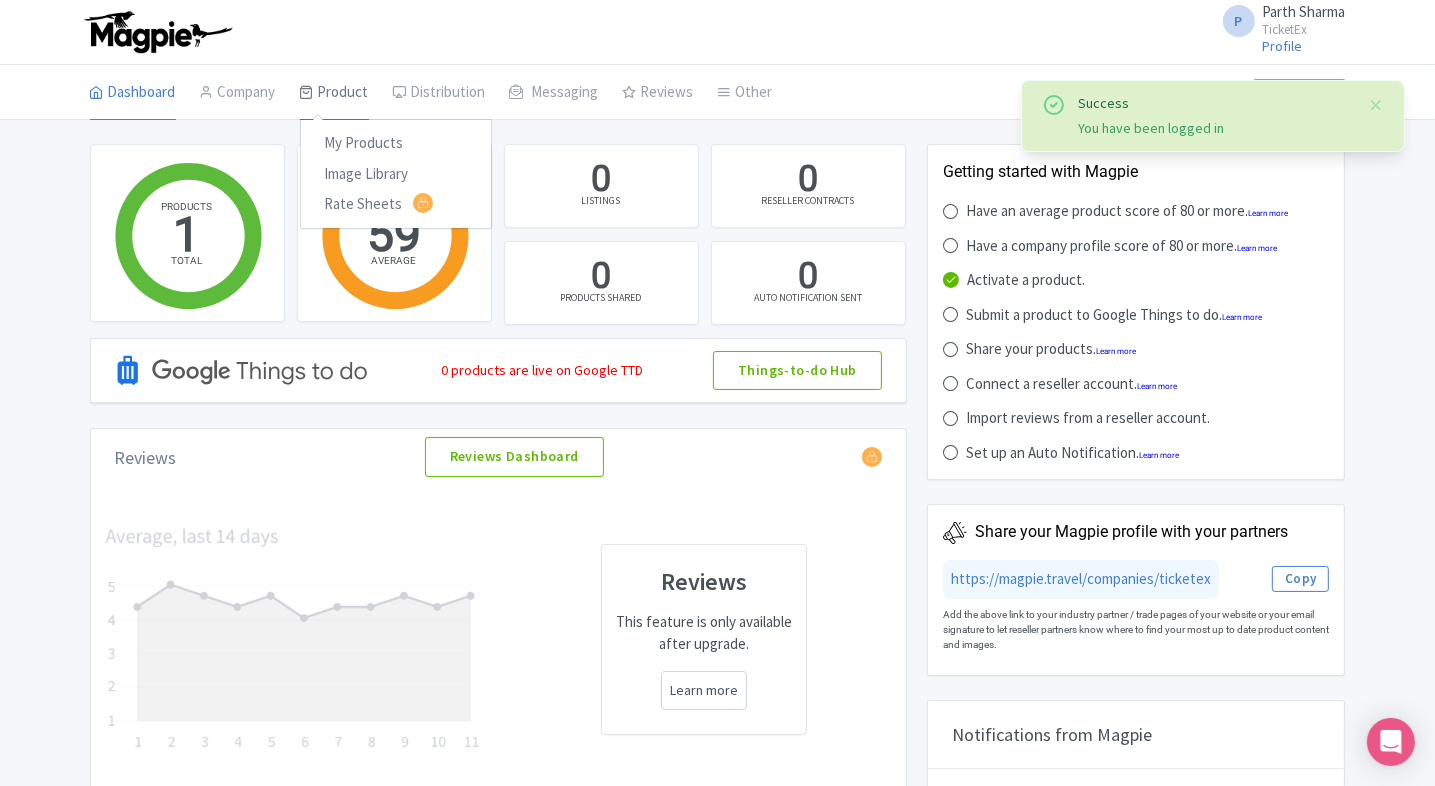 click on "Product" at bounding box center (334, 93) 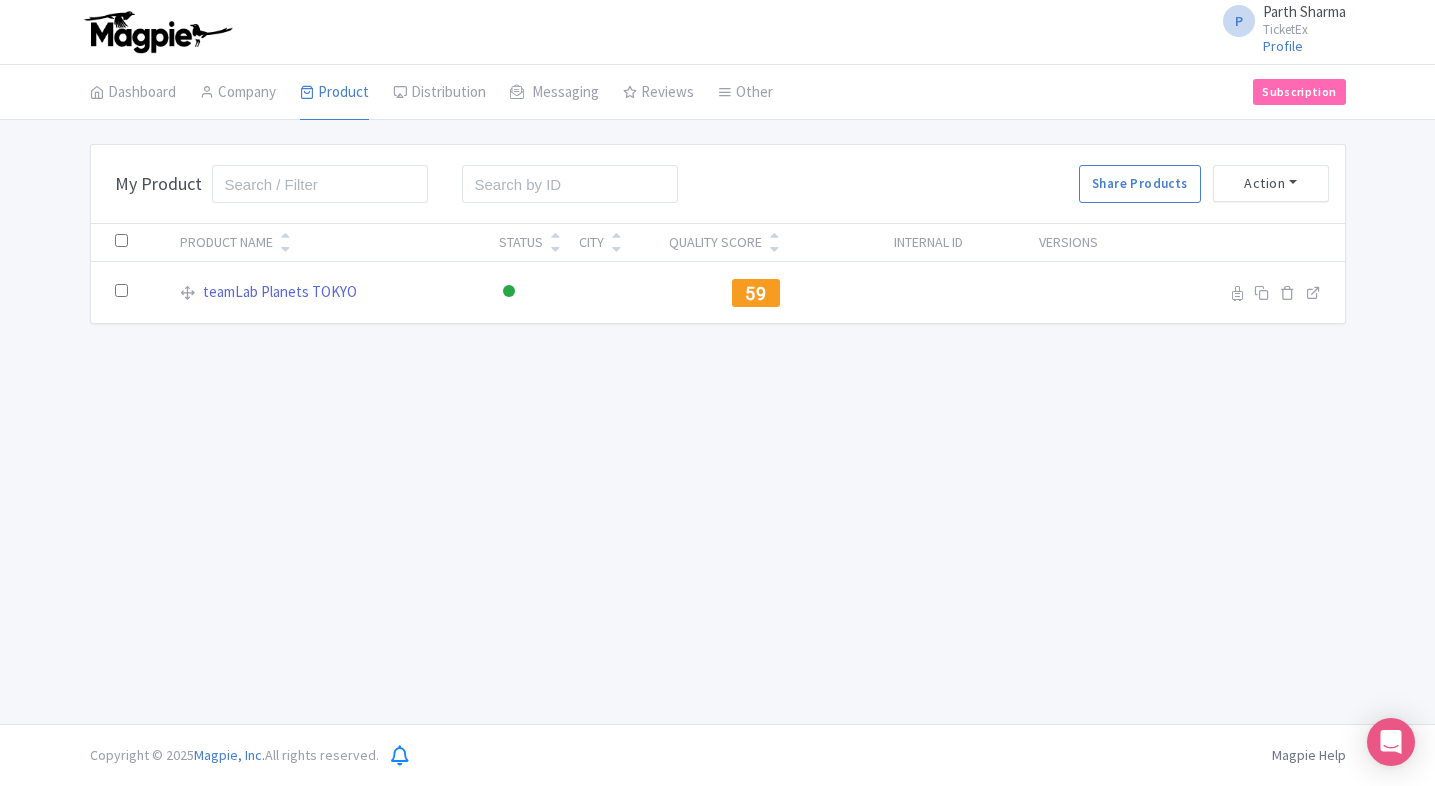 scroll, scrollTop: 0, scrollLeft: 0, axis: both 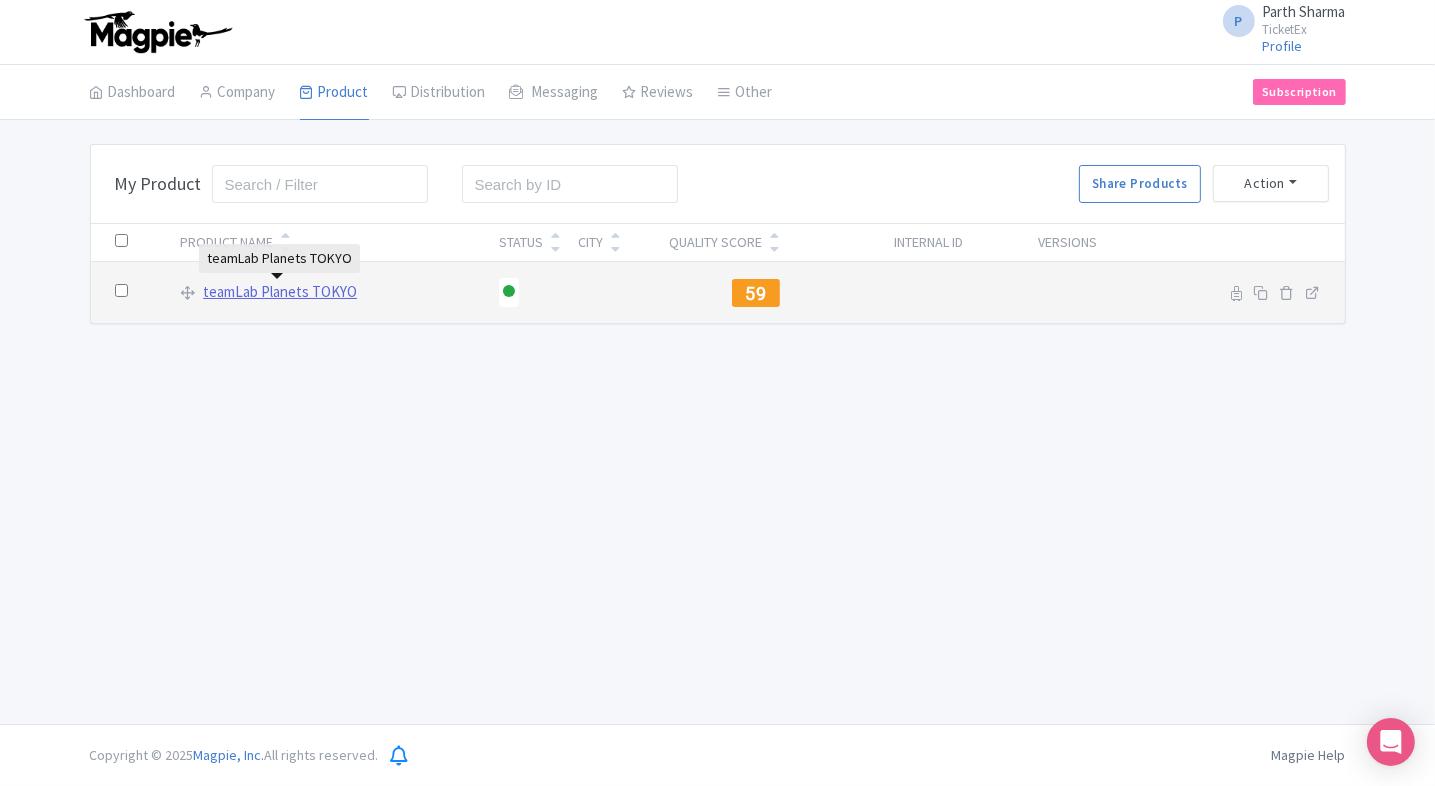 click on "teamLab Planets TOKYO" at bounding box center [280, 292] 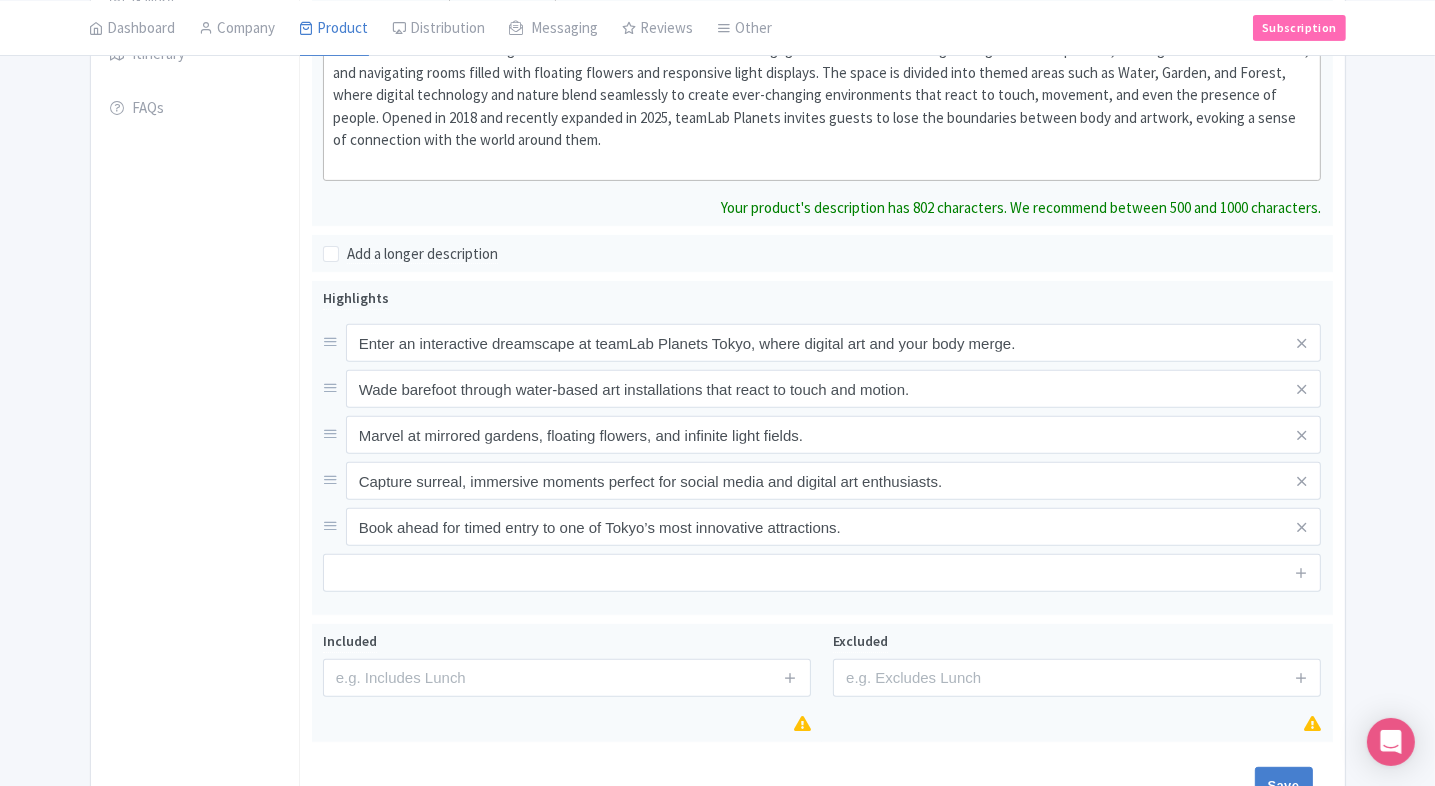 scroll, scrollTop: 588, scrollLeft: 0, axis: vertical 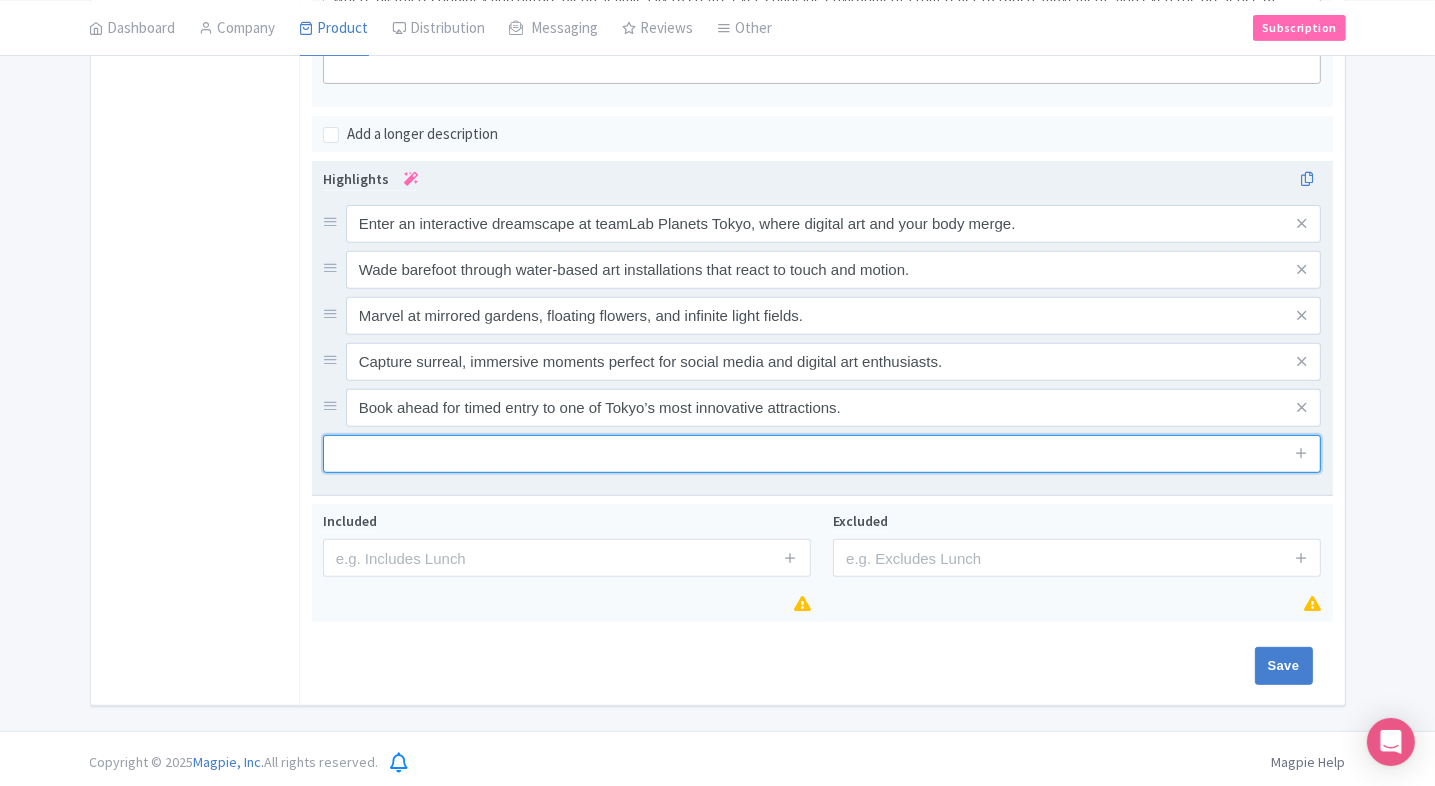 click at bounding box center (822, 454) 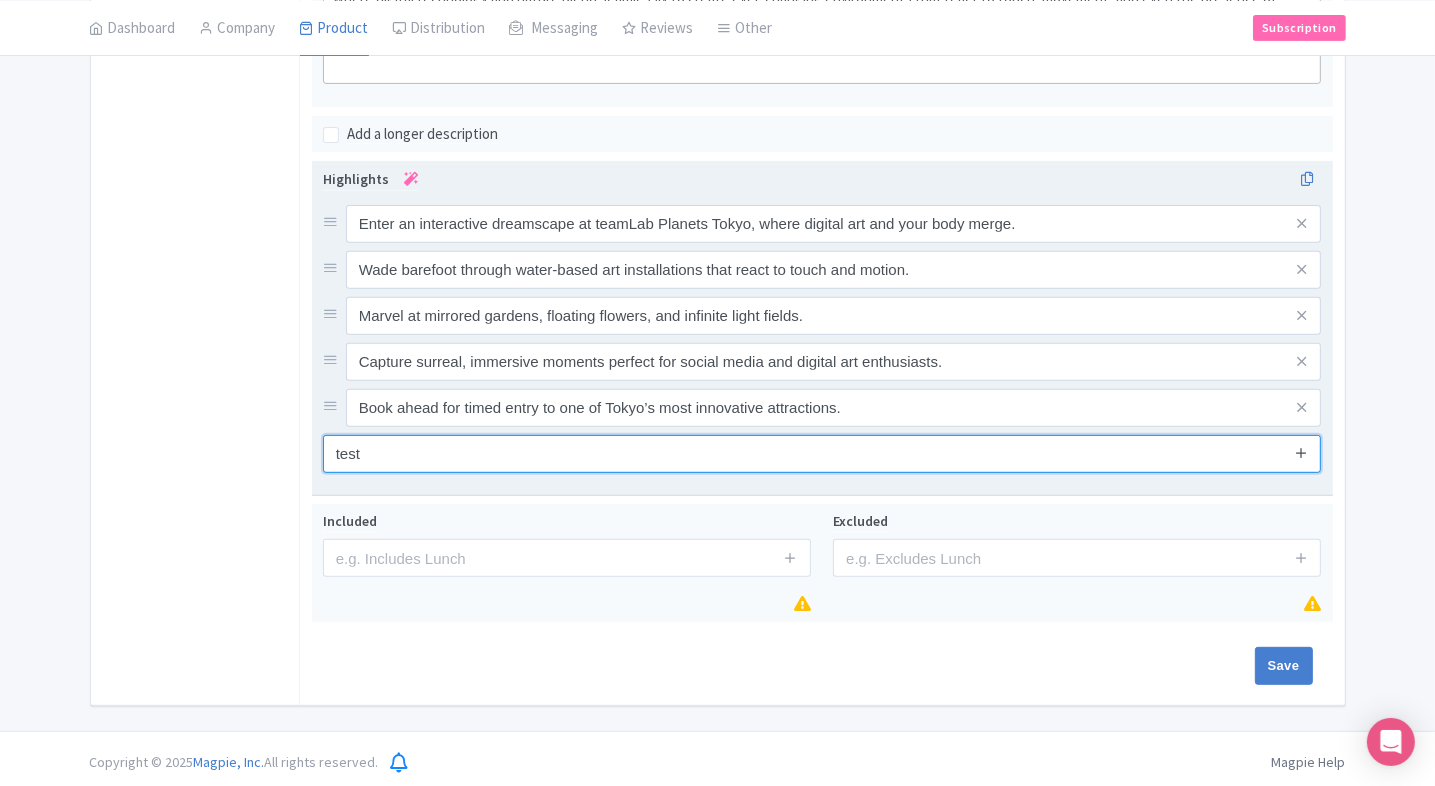 type on "test" 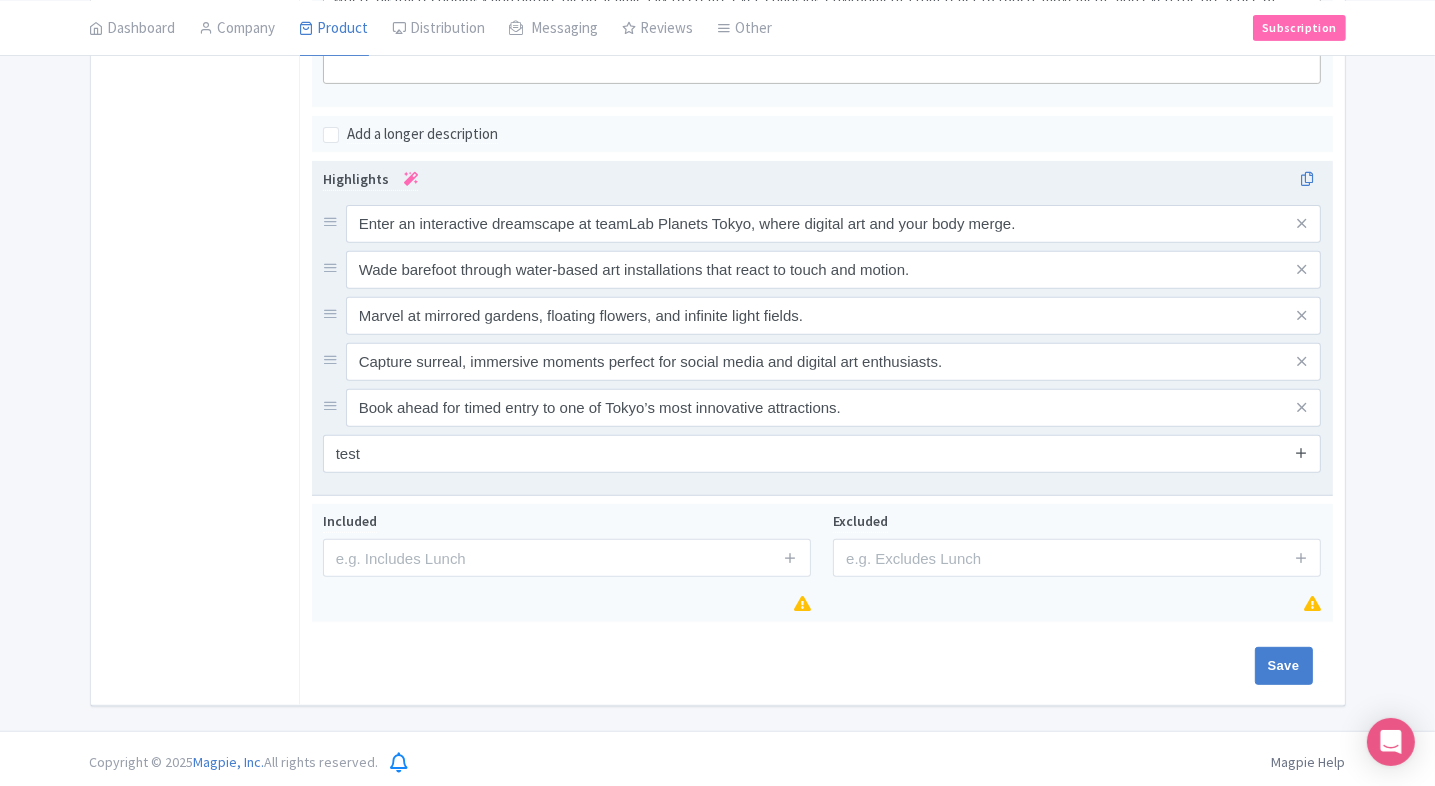 click at bounding box center (1301, 452) 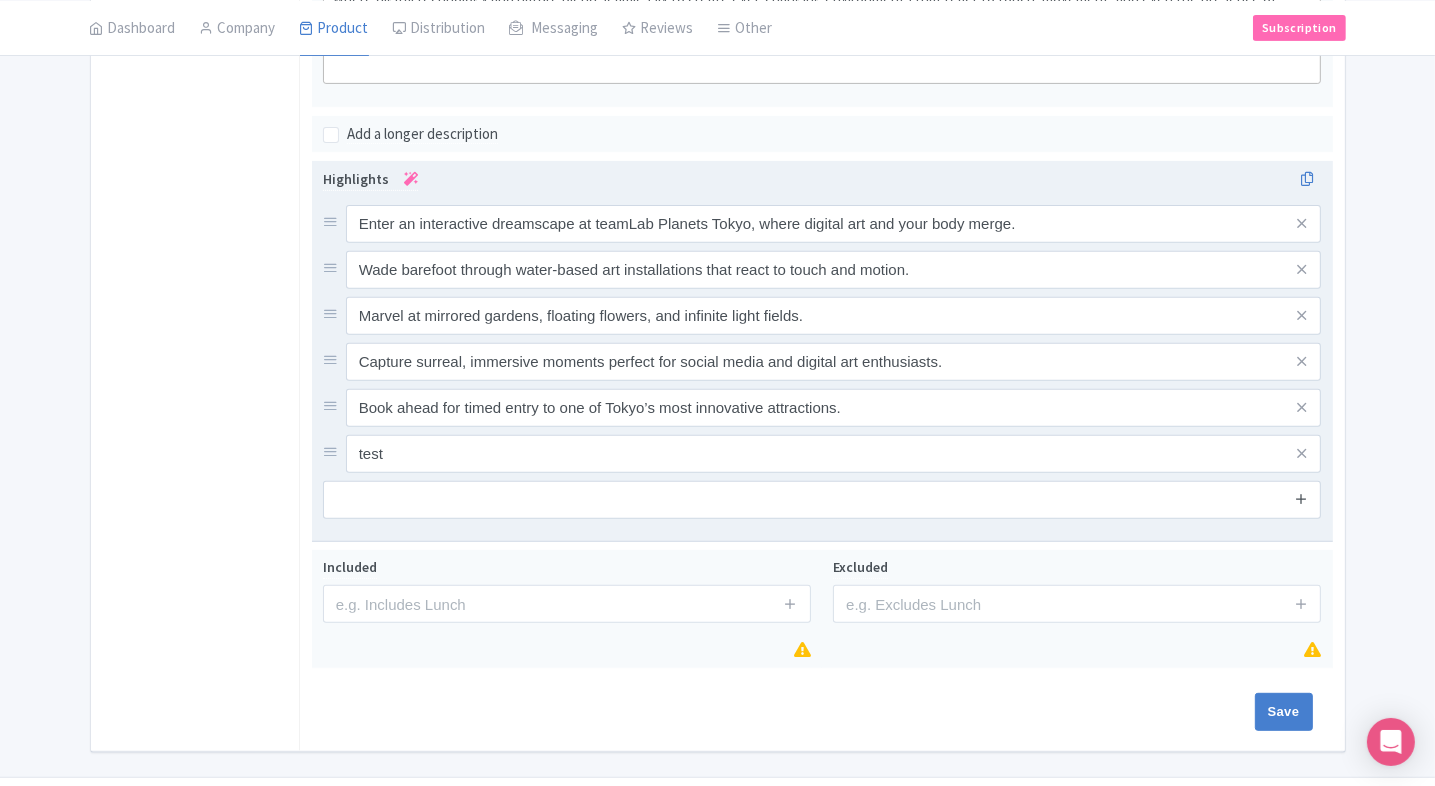 click at bounding box center (1301, 498) 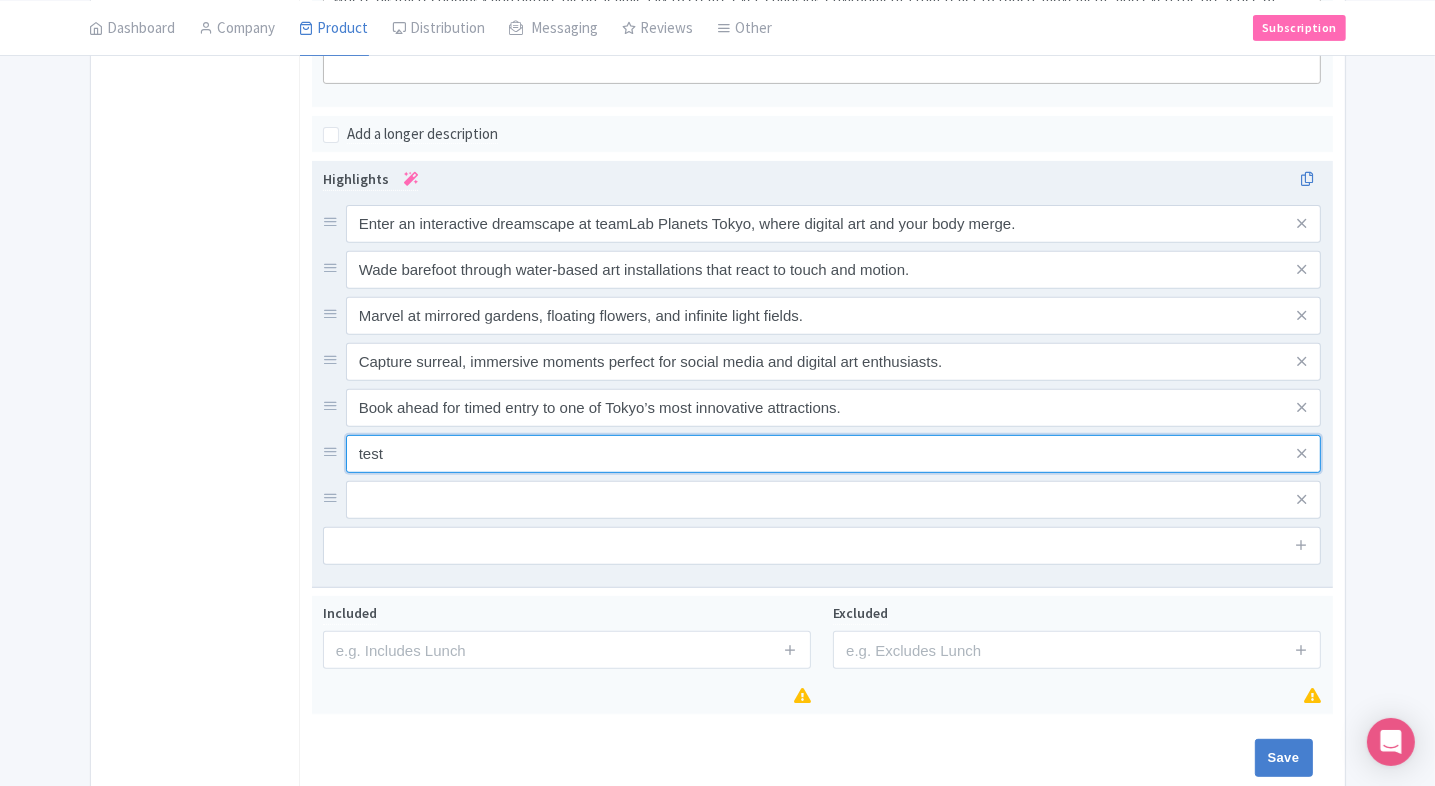 click on "test" at bounding box center [834, 224] 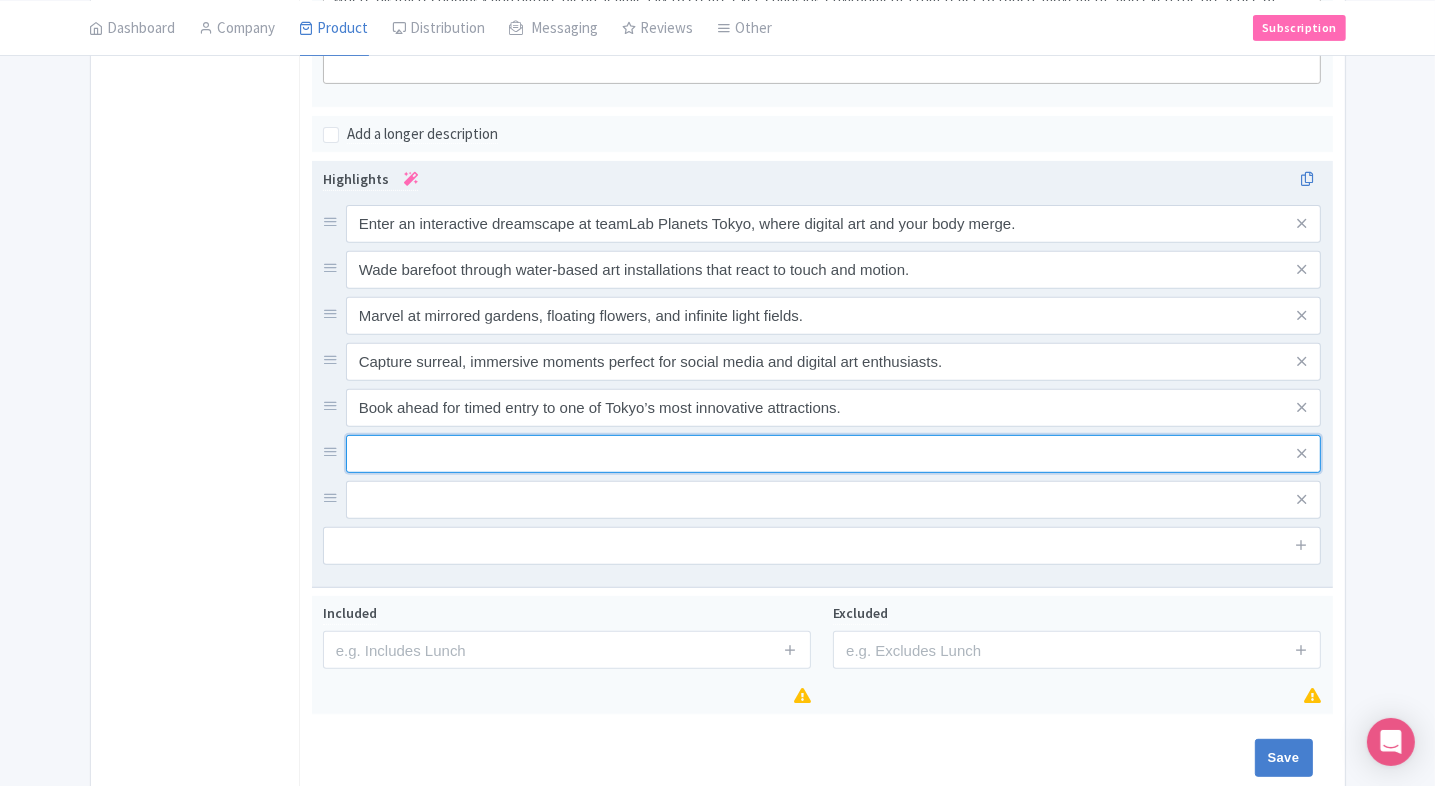 type 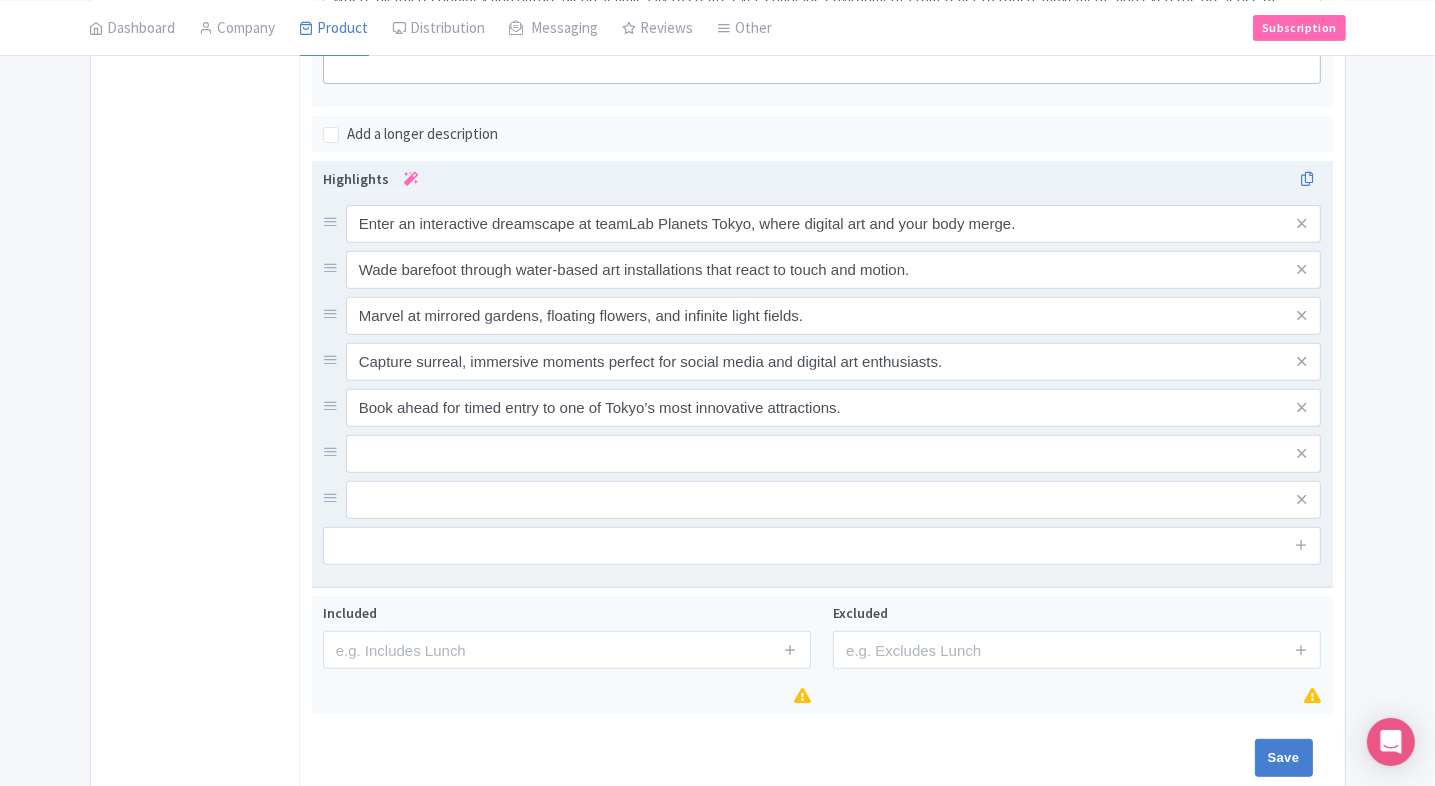 click at bounding box center (1301, 500) 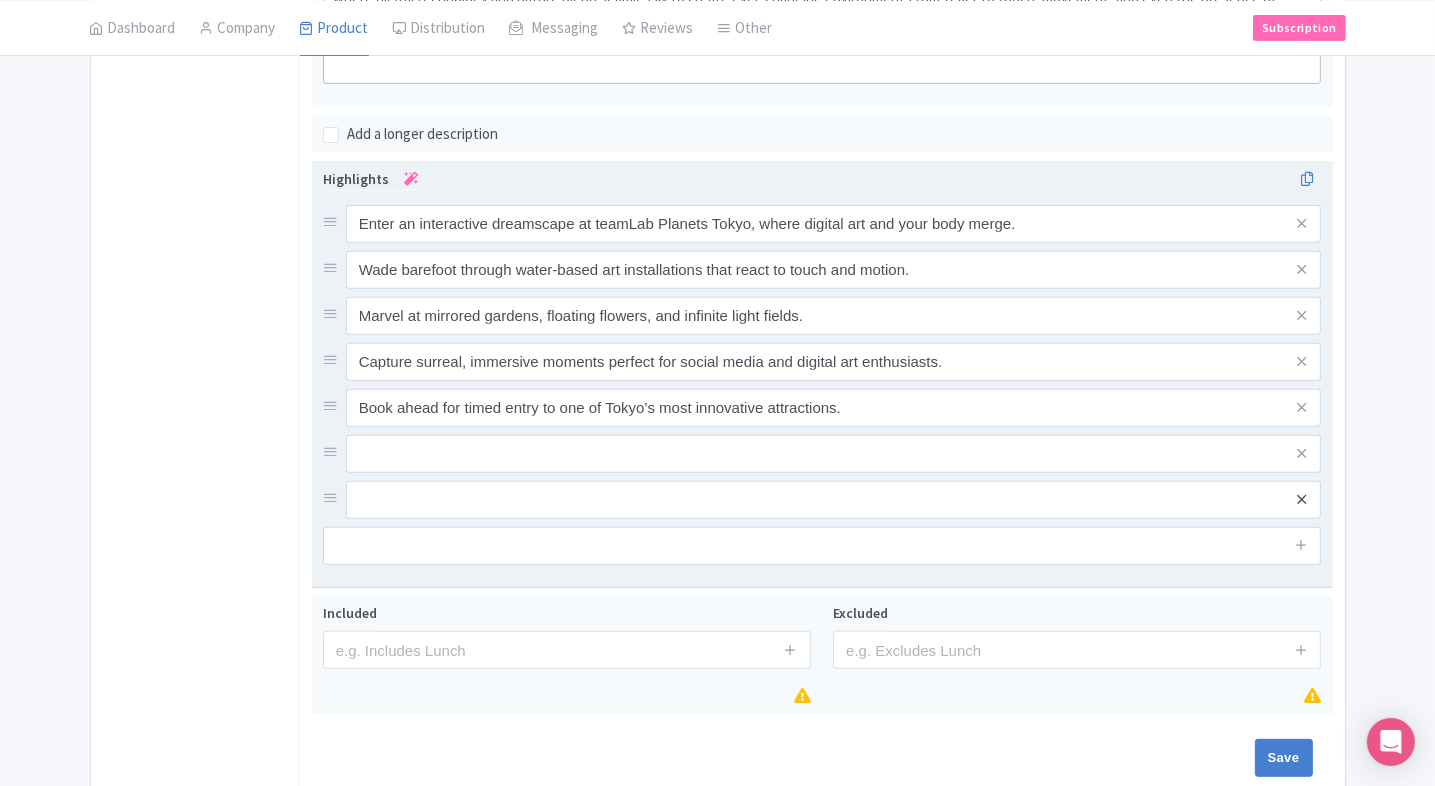 click at bounding box center [1301, 499] 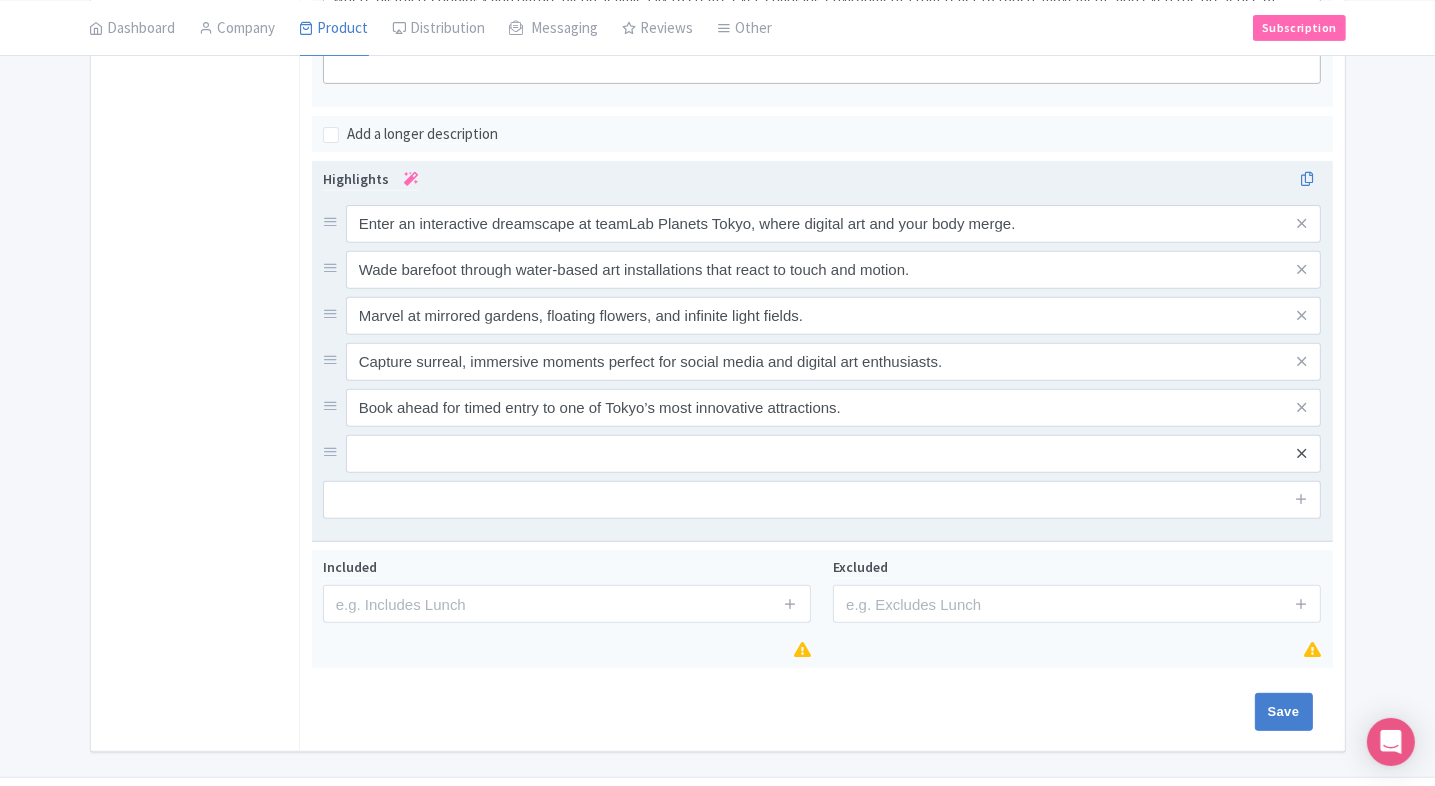click at bounding box center [1301, 453] 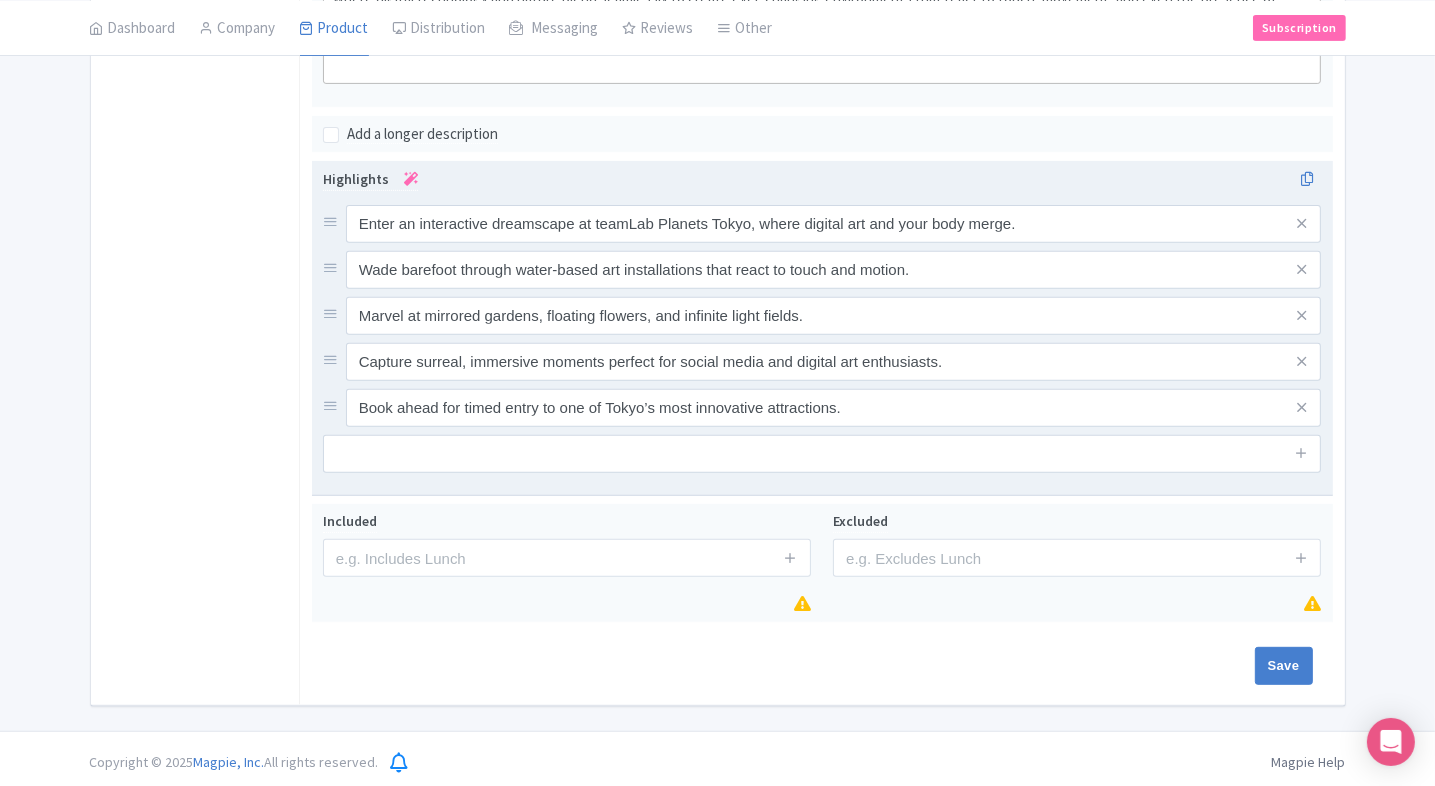 click on "General
Booking Info
Locations
Settings
Pricing
Gallery
Itinerary
FAQs" at bounding box center (195, 157) 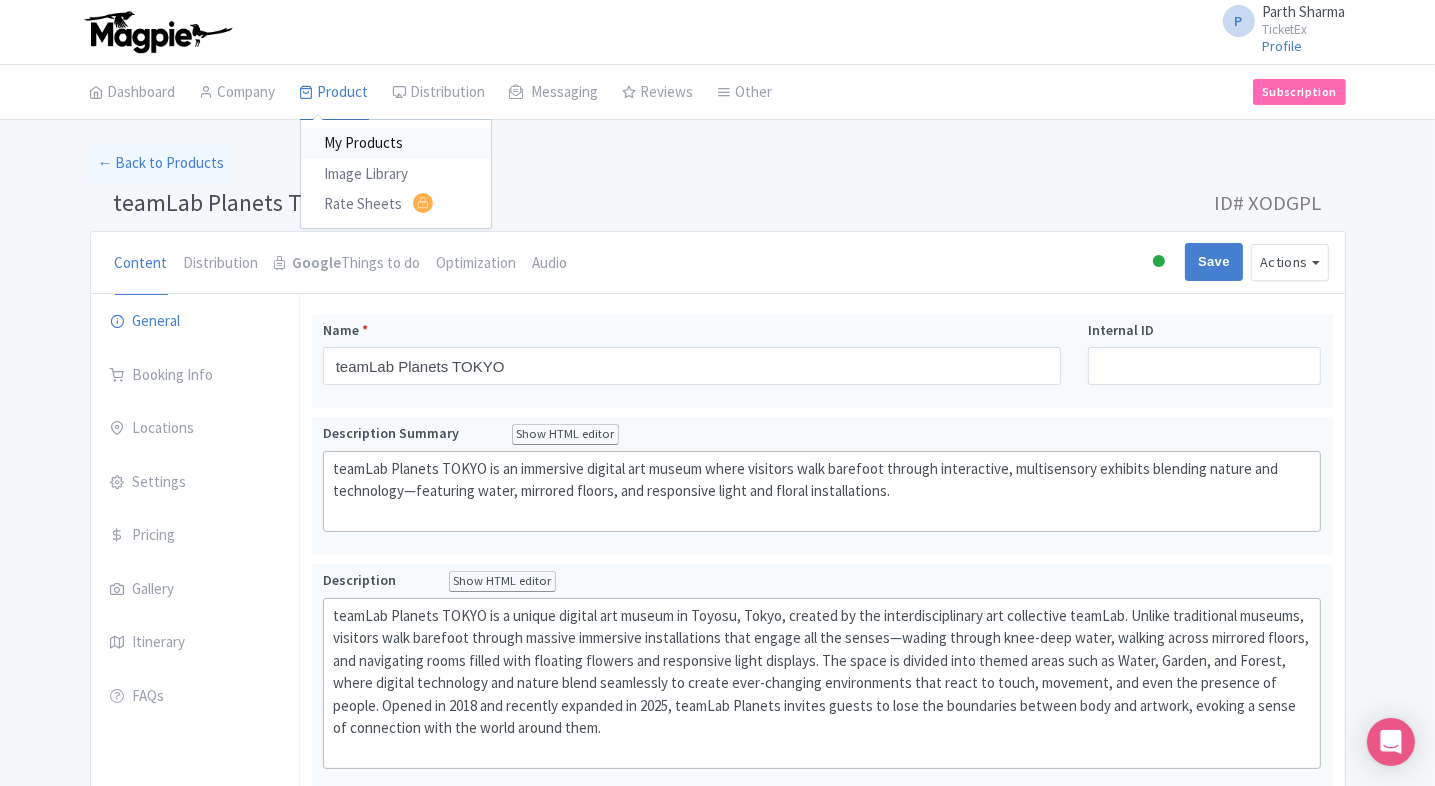 click on "My Products" at bounding box center (396, 143) 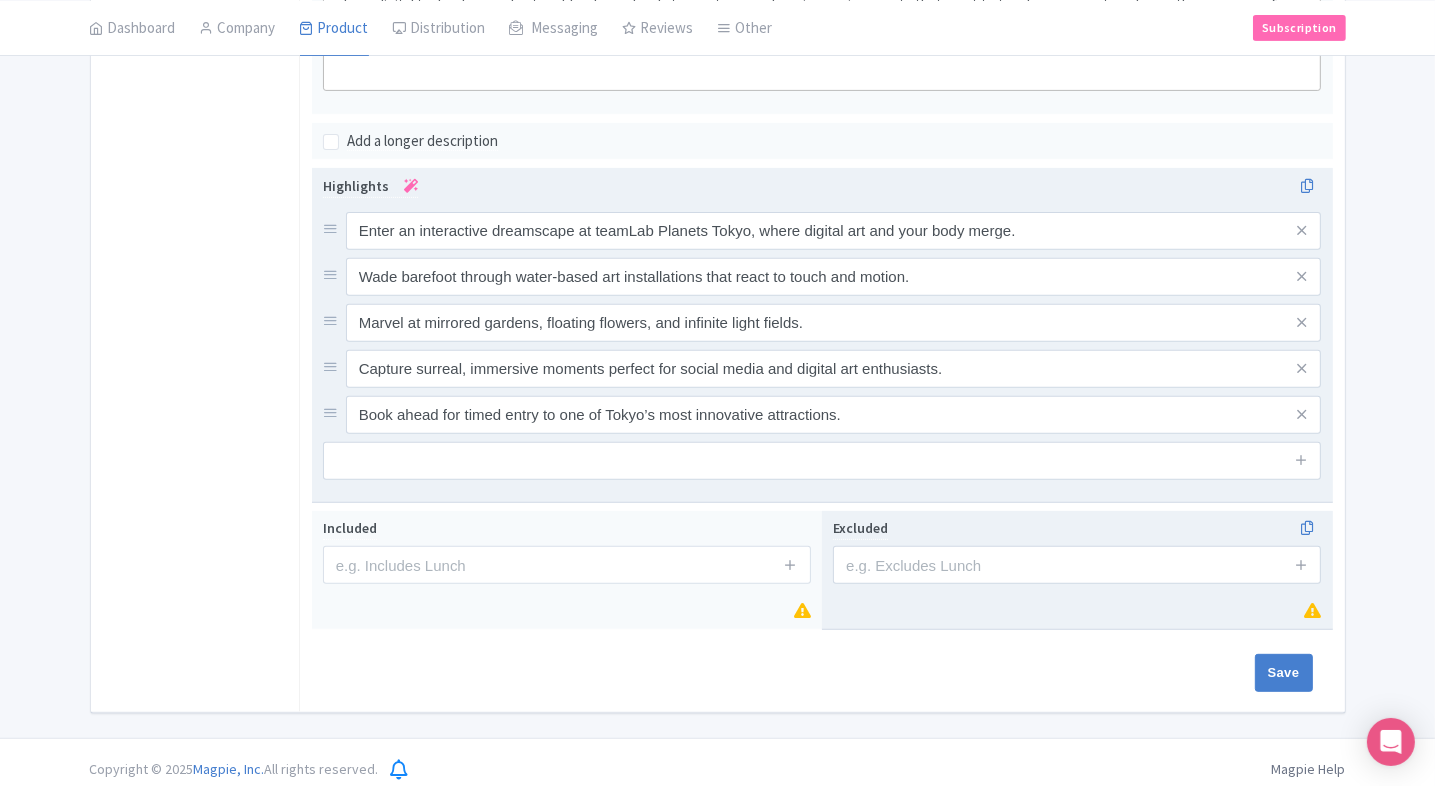 scroll, scrollTop: 685, scrollLeft: 0, axis: vertical 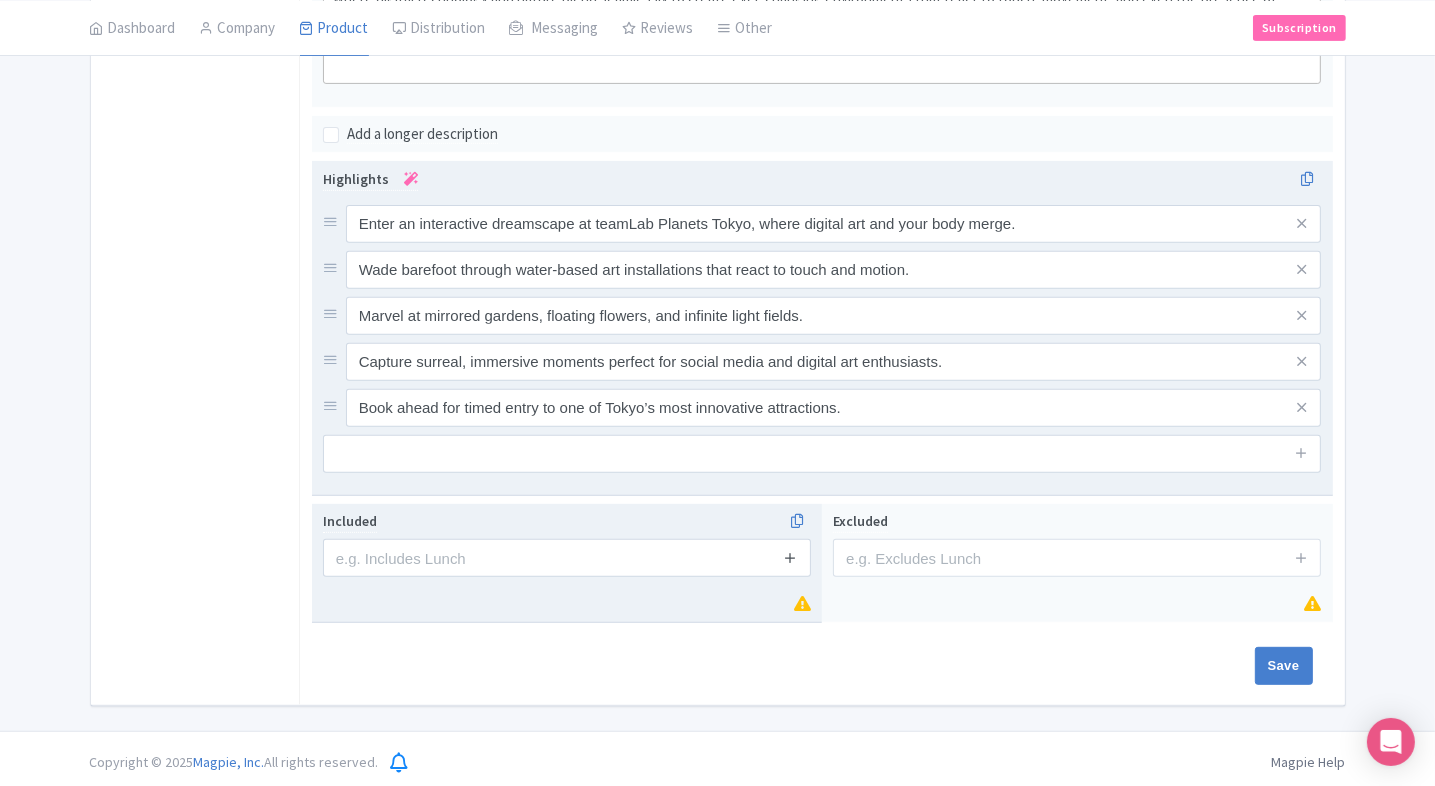 click at bounding box center [790, 557] 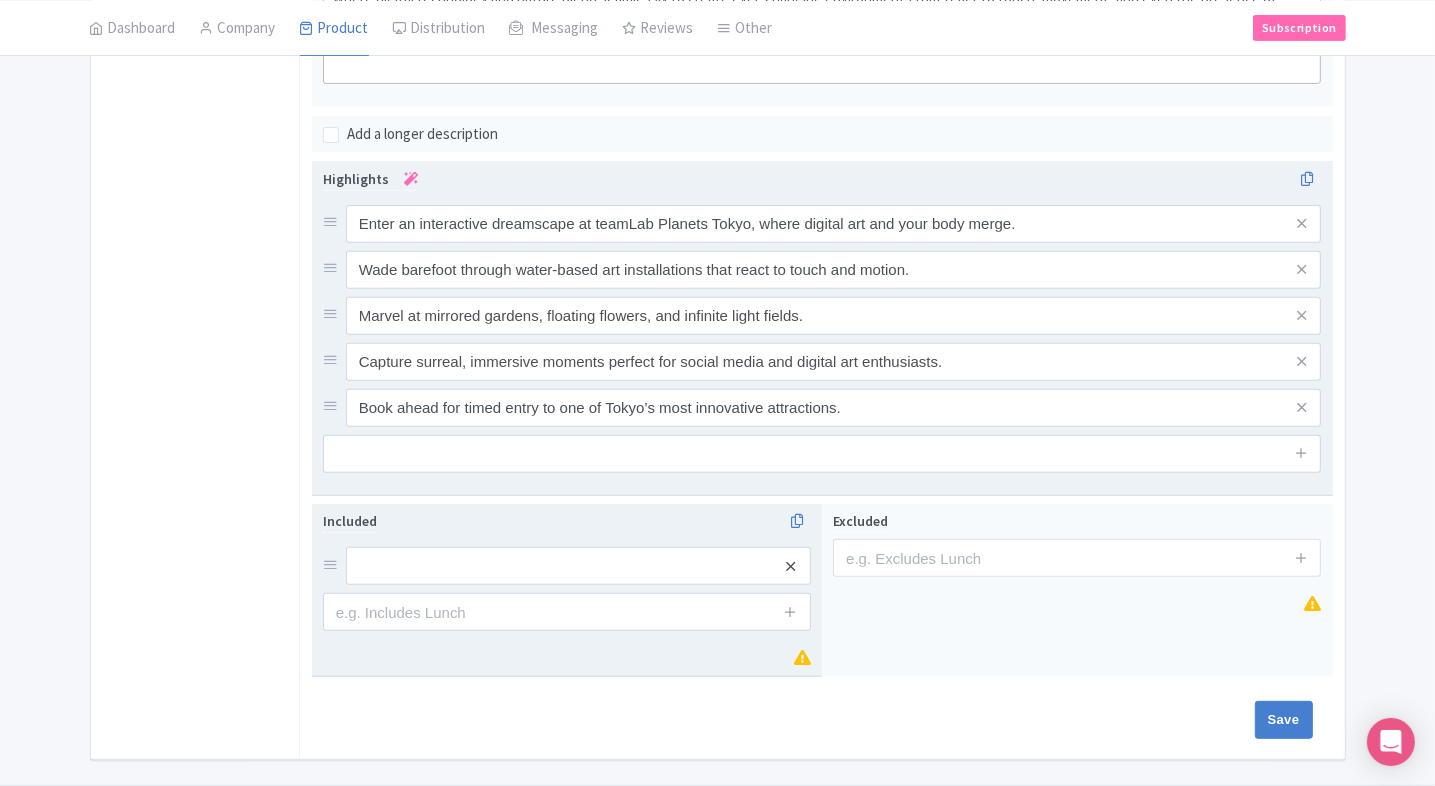 click at bounding box center (790, 566) 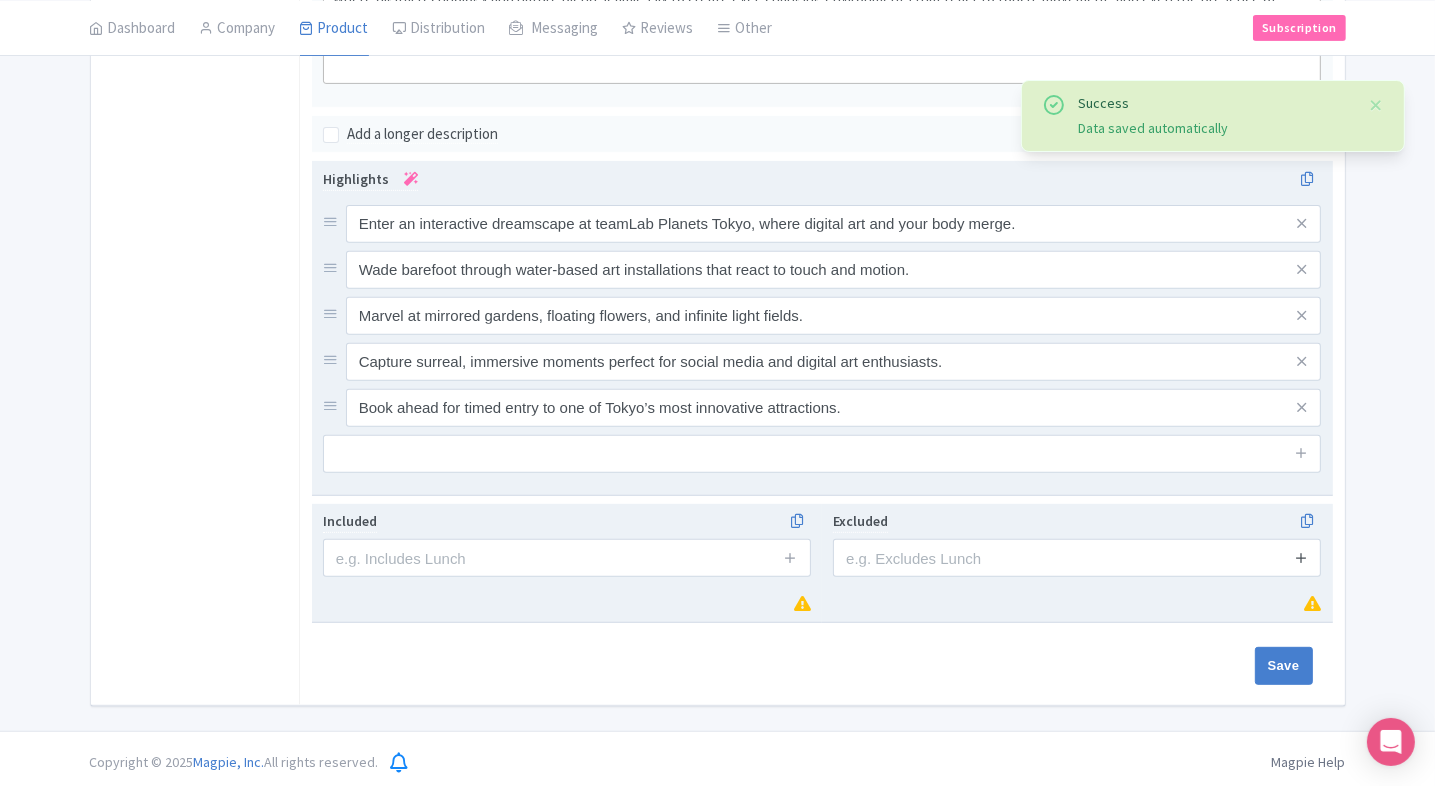 click at bounding box center [1301, 557] 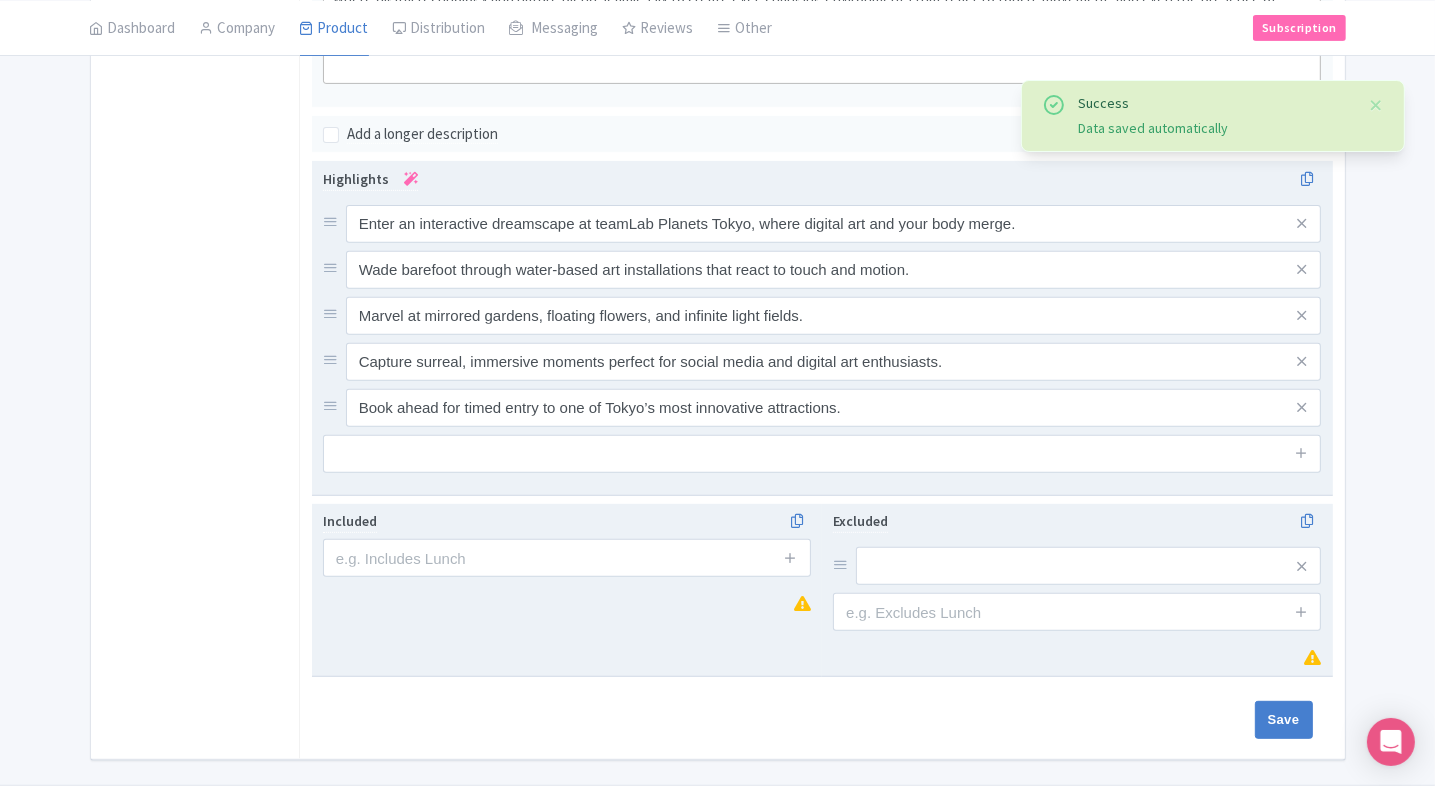 click at bounding box center [1301, 566] 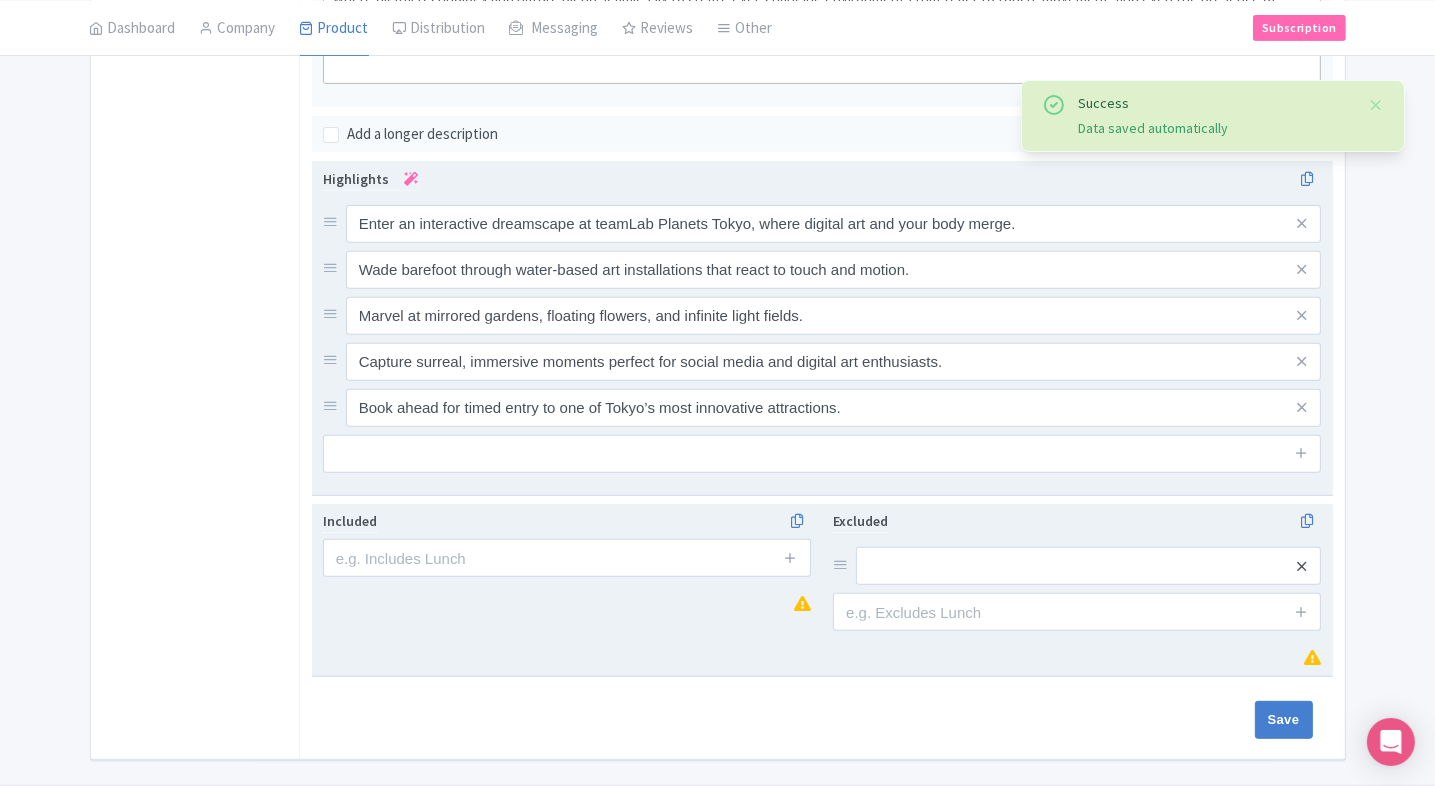 click at bounding box center [1301, 566] 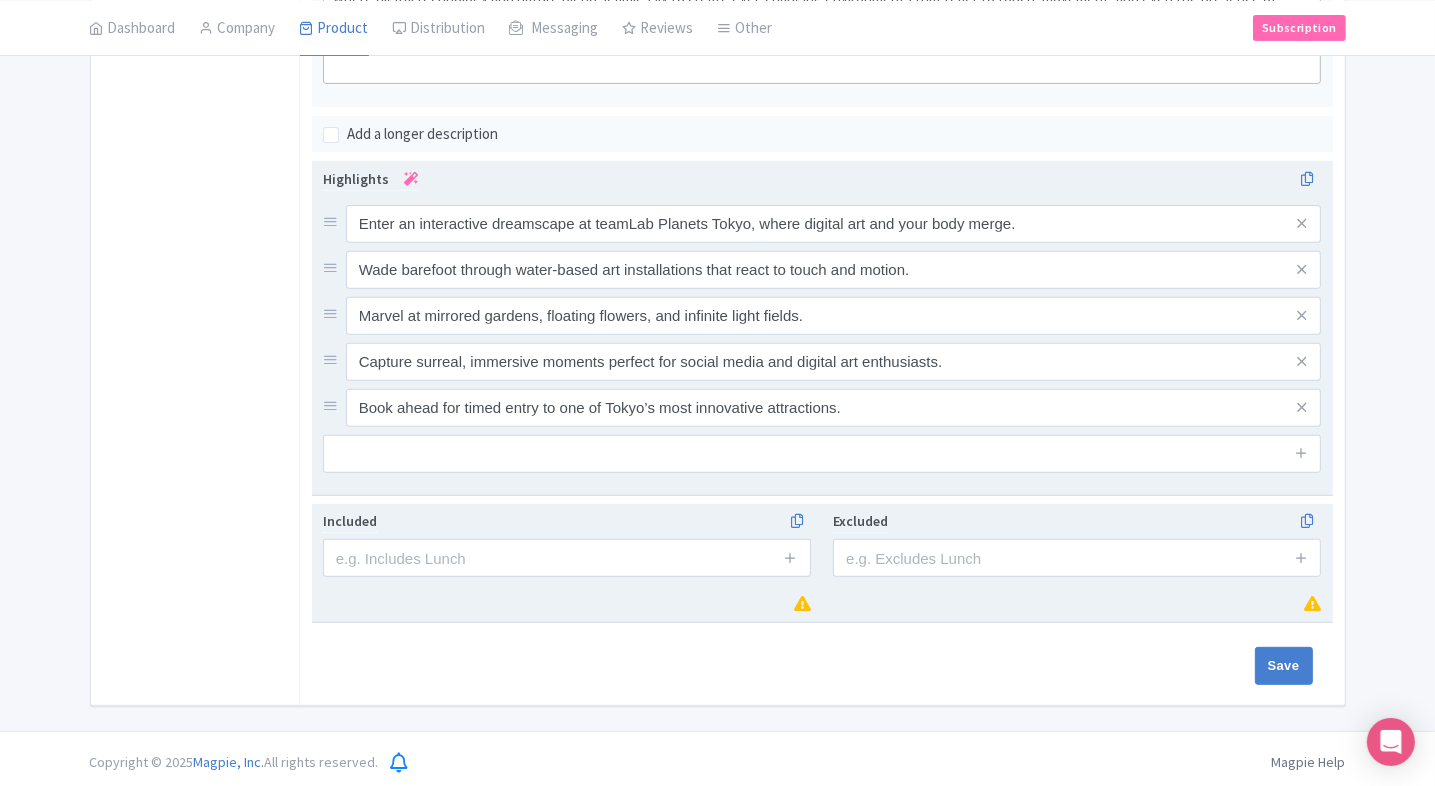click on "Success
Data saved automatically
← Back to Products
teamLab Planets TOKYO
ID# XODGPL
Content
Distribution
Google  Things to do
Optimization
Audio
Active
Inactive
Building
Archived
Save
Actions
View on Magpie
Customer View
Industry Partner View
Download
Excel
Word
All Images ZIP
Share Products
Delete Product
Create new version
Confirm Copy Operation
Yes, Copy
Cancel
You are currently editing a version of this product: Primary Product
General
Booking Info
Locations
Settings
Pricing
Gallery
Itinerary" at bounding box center [717, 83] 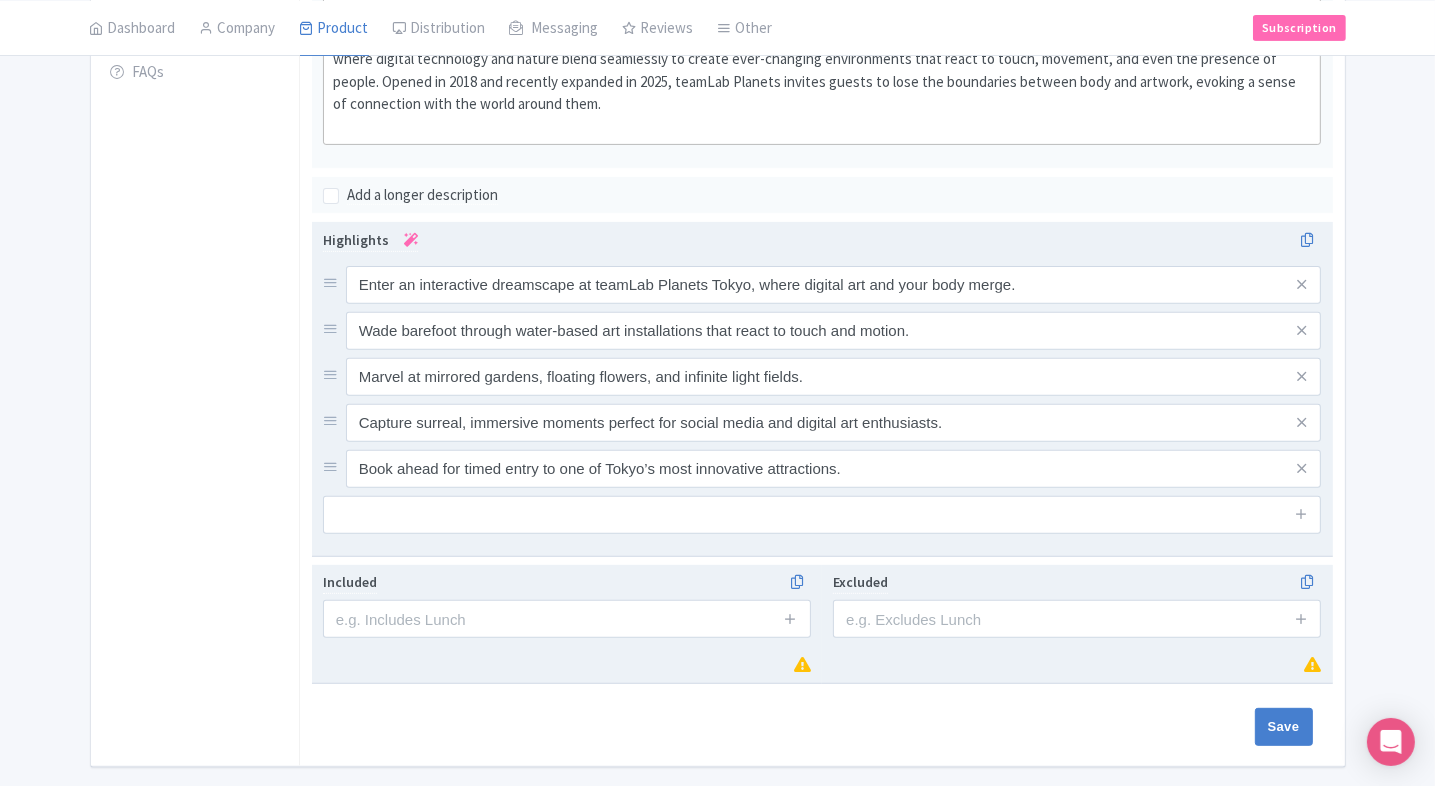 scroll, scrollTop: 685, scrollLeft: 0, axis: vertical 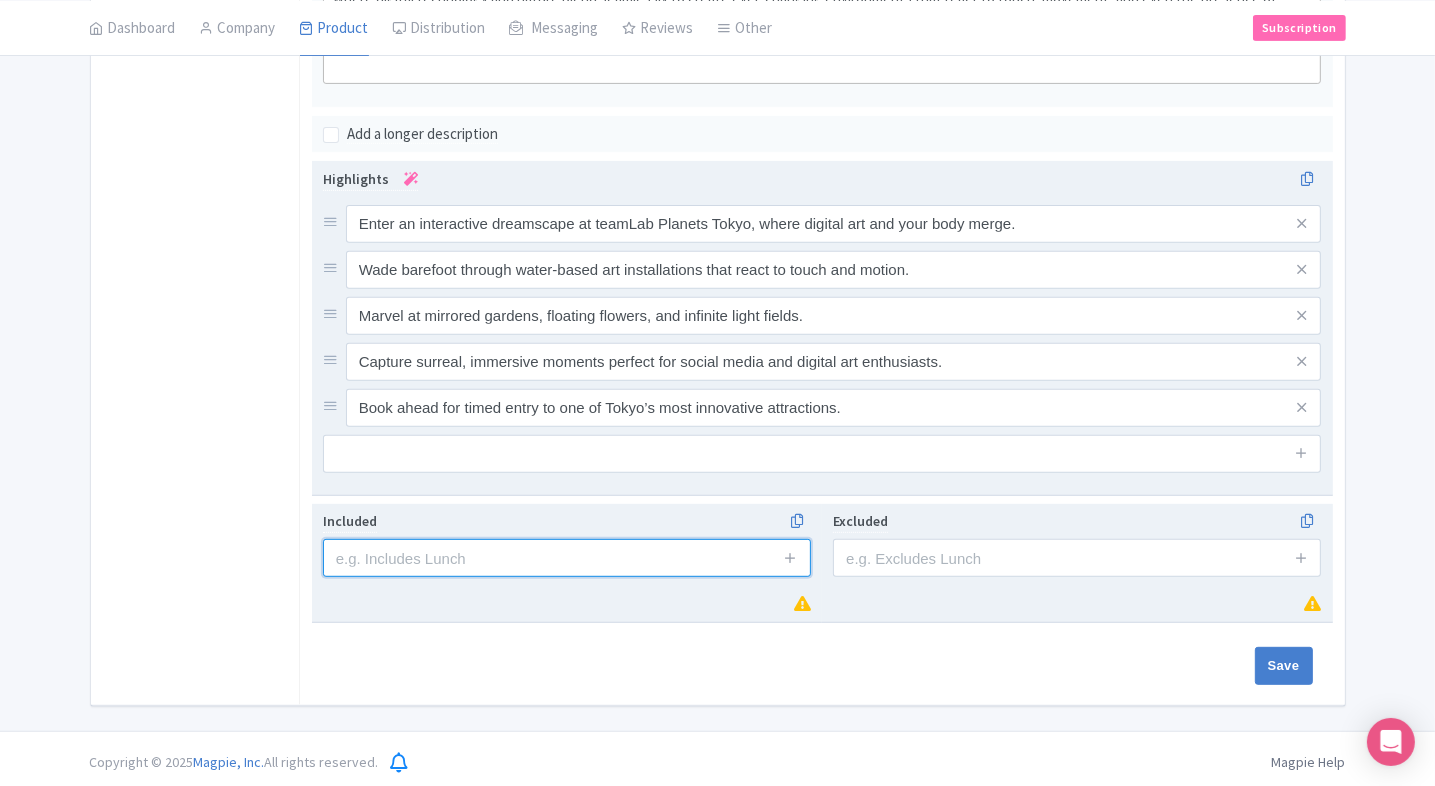 click at bounding box center (567, 558) 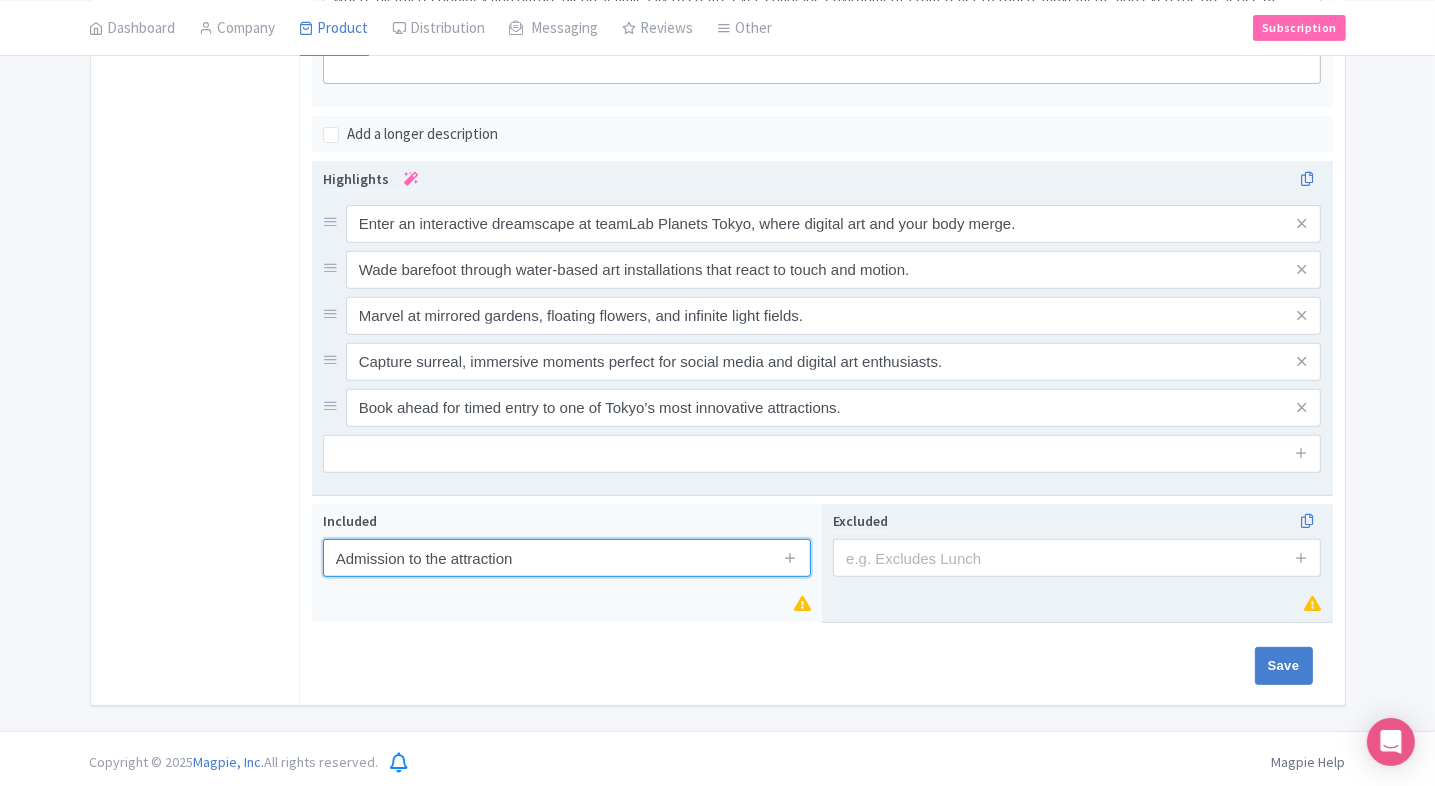 type on "Admission to the attraction" 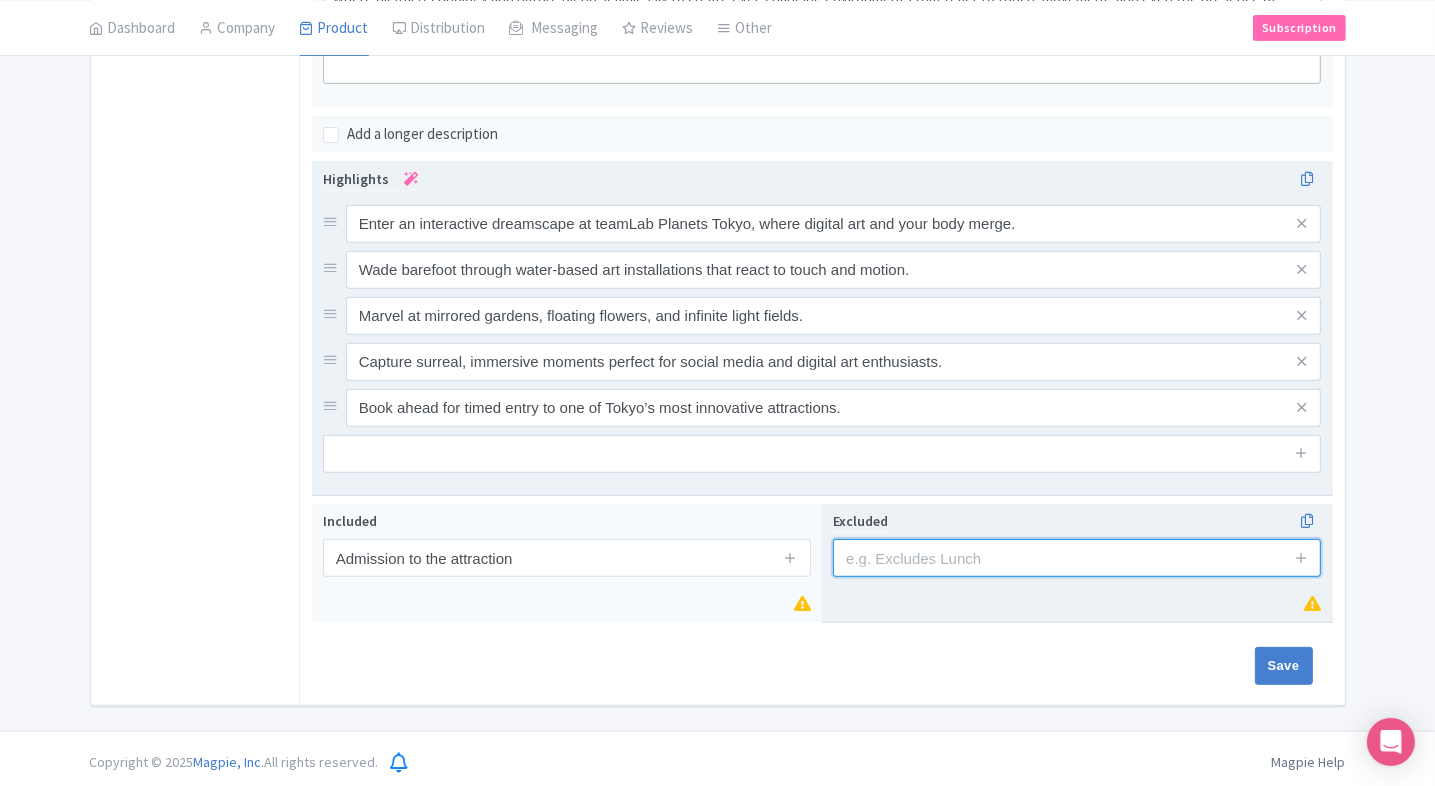 click at bounding box center (1077, 558) 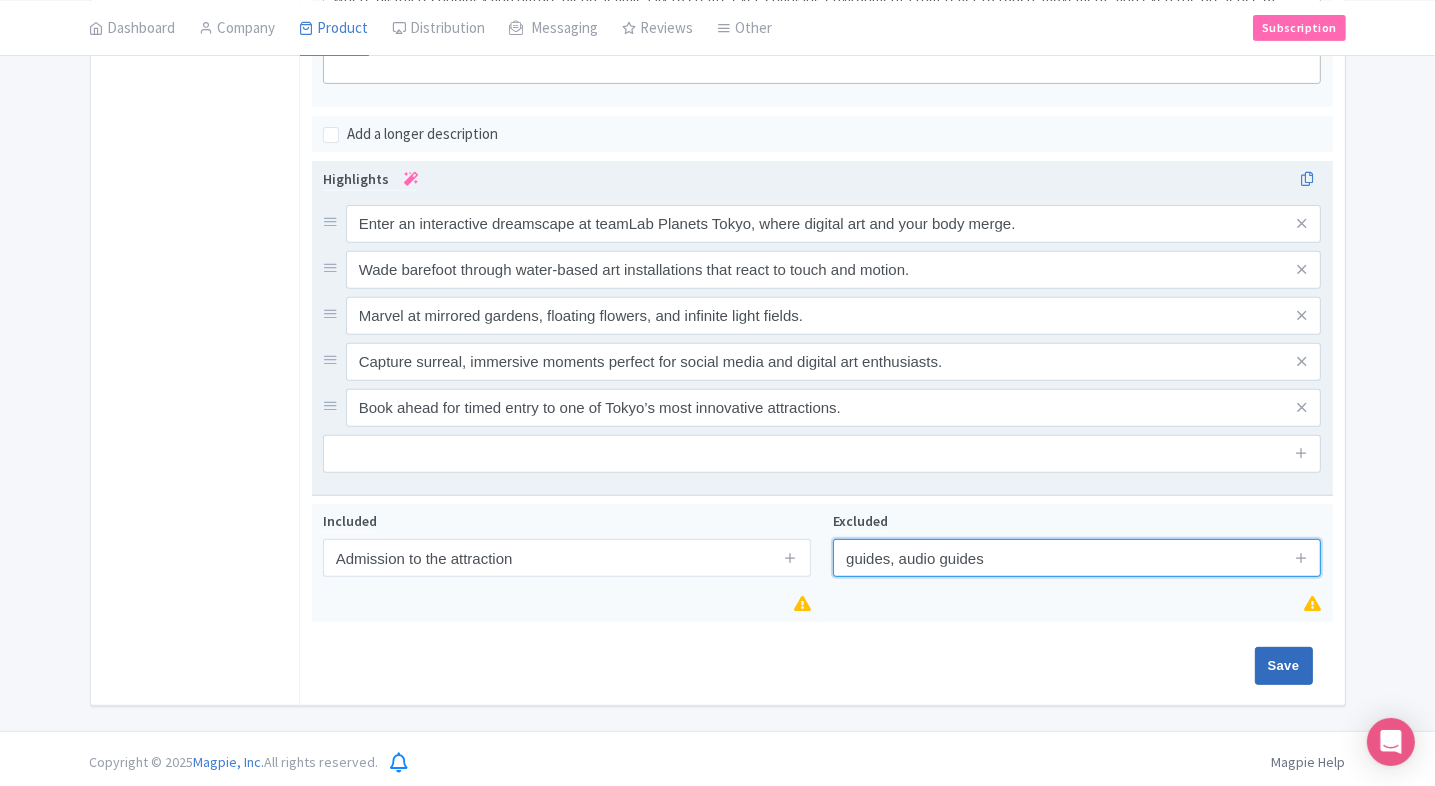 type on "guides, audio guides" 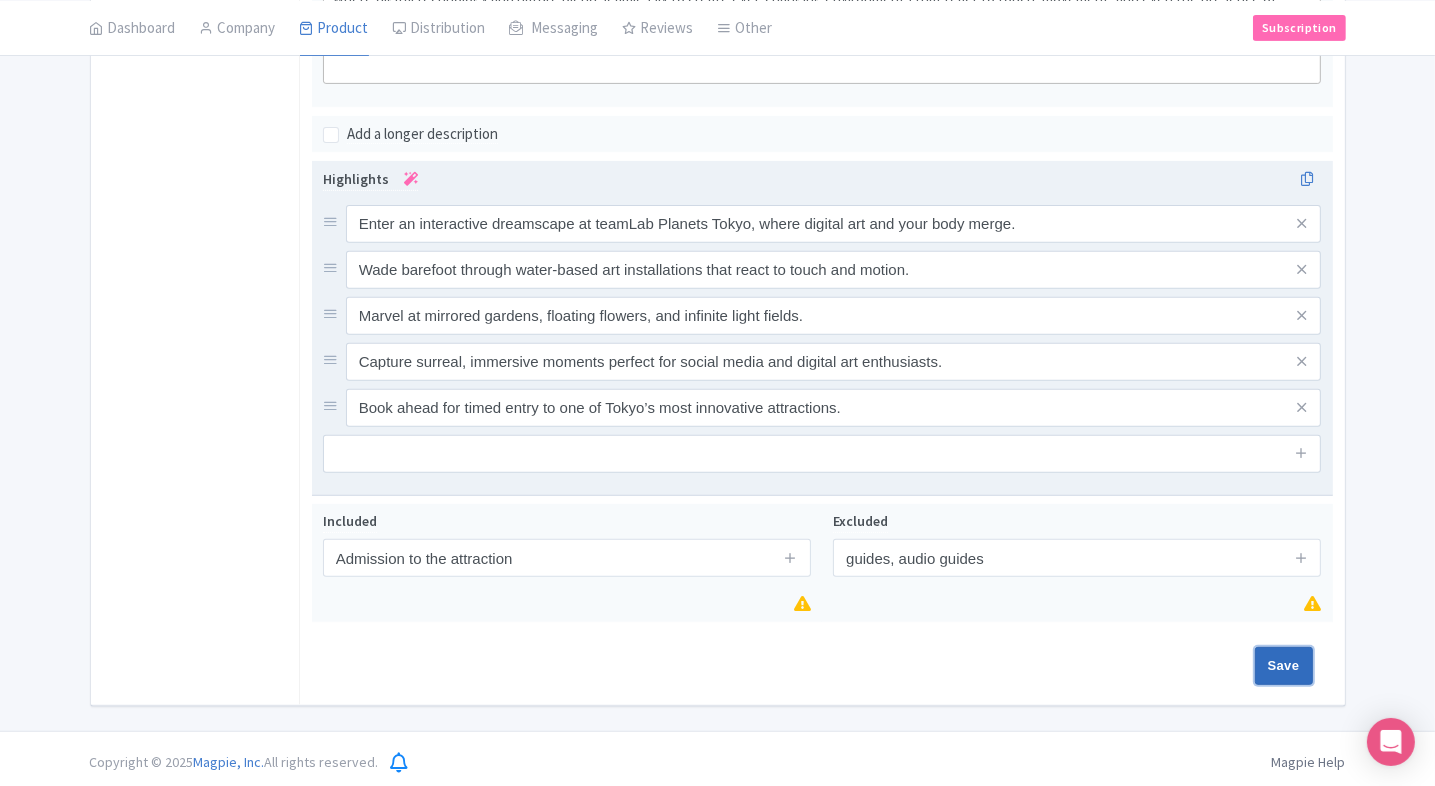 click on "Save" at bounding box center [1284, 666] 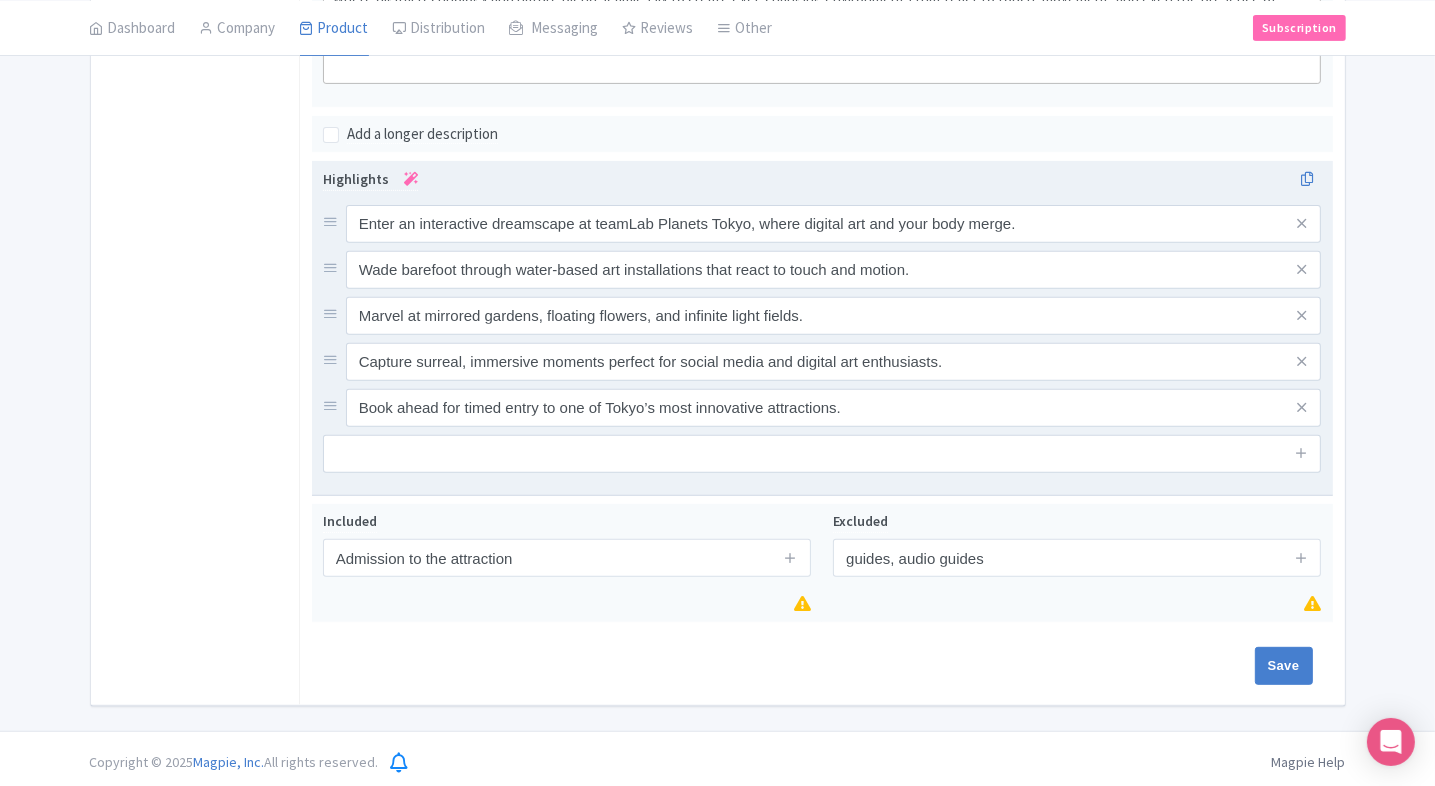 type on "Saving..." 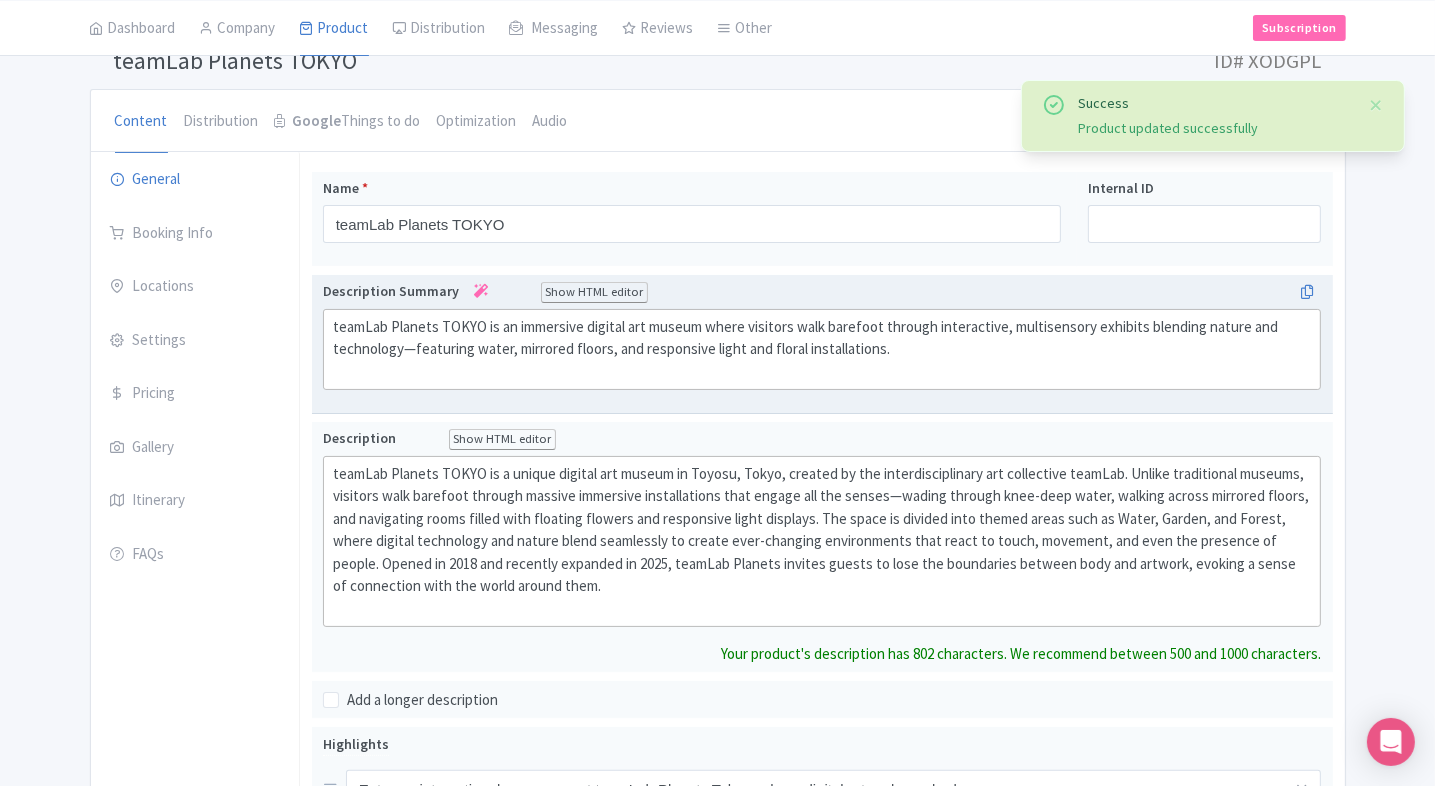scroll, scrollTop: 0, scrollLeft: 0, axis: both 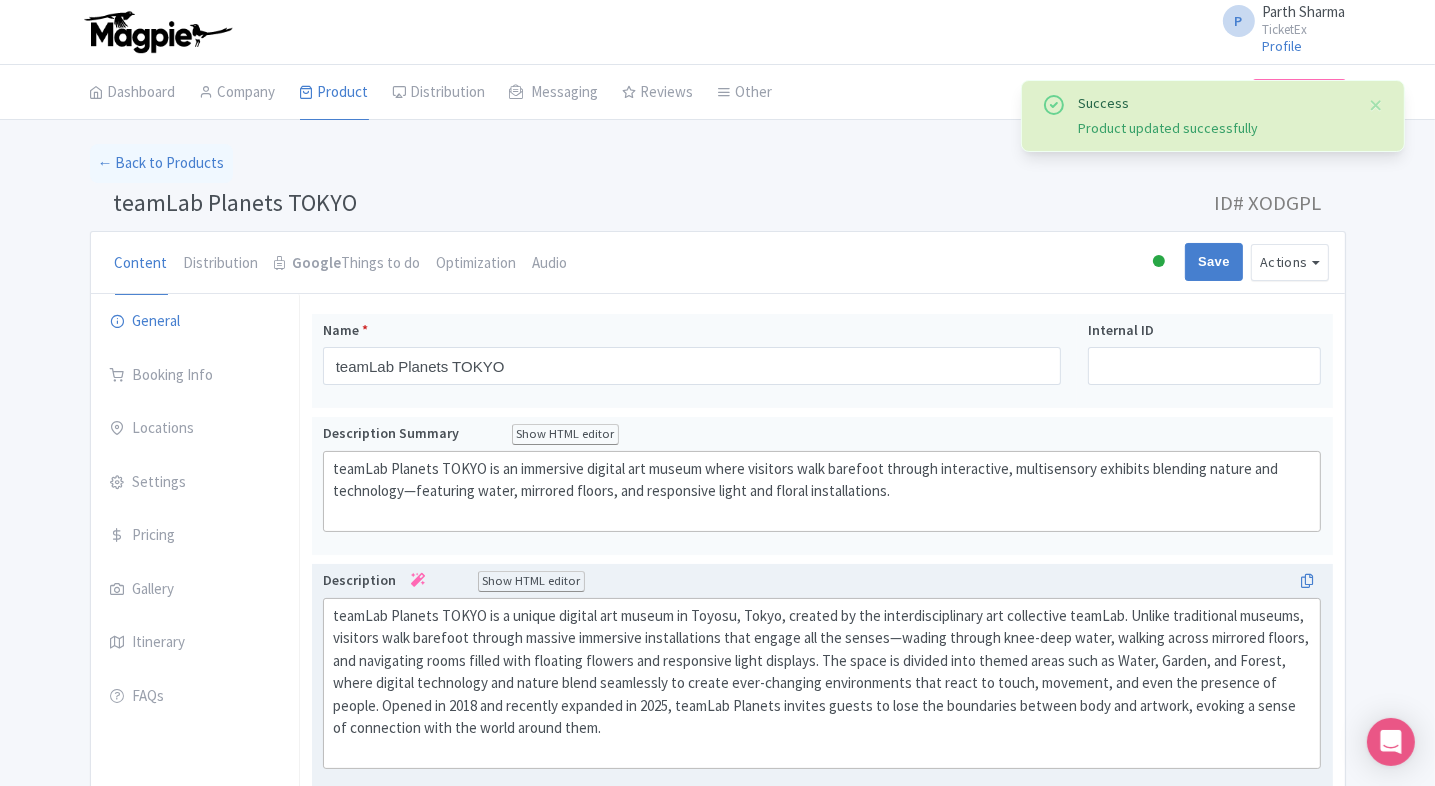 click on "teamLab Planets TOKYO is a unique digital art museum in Toyosu, Tokyo, created by the interdisciplinary art collective teamLab. Unlike traditional museums, visitors walk barefoot through massive immersive installations that engage all the senses—wading through knee-deep water, walking across mirrored floors, and navigating rooms filled with floating flowers and responsive light displays. The space is divided into themed areas such as Water, Garden, and Forest, where digital technology and nature blend seamlessly to create ever-changing environments that react to touch, movement, and even the presence of people. Opened in 2018 and recently expanded in 2025, teamLab Planets invites guests to lose the boundaries between body and artwork, evoking a sense of connection with the world around them." 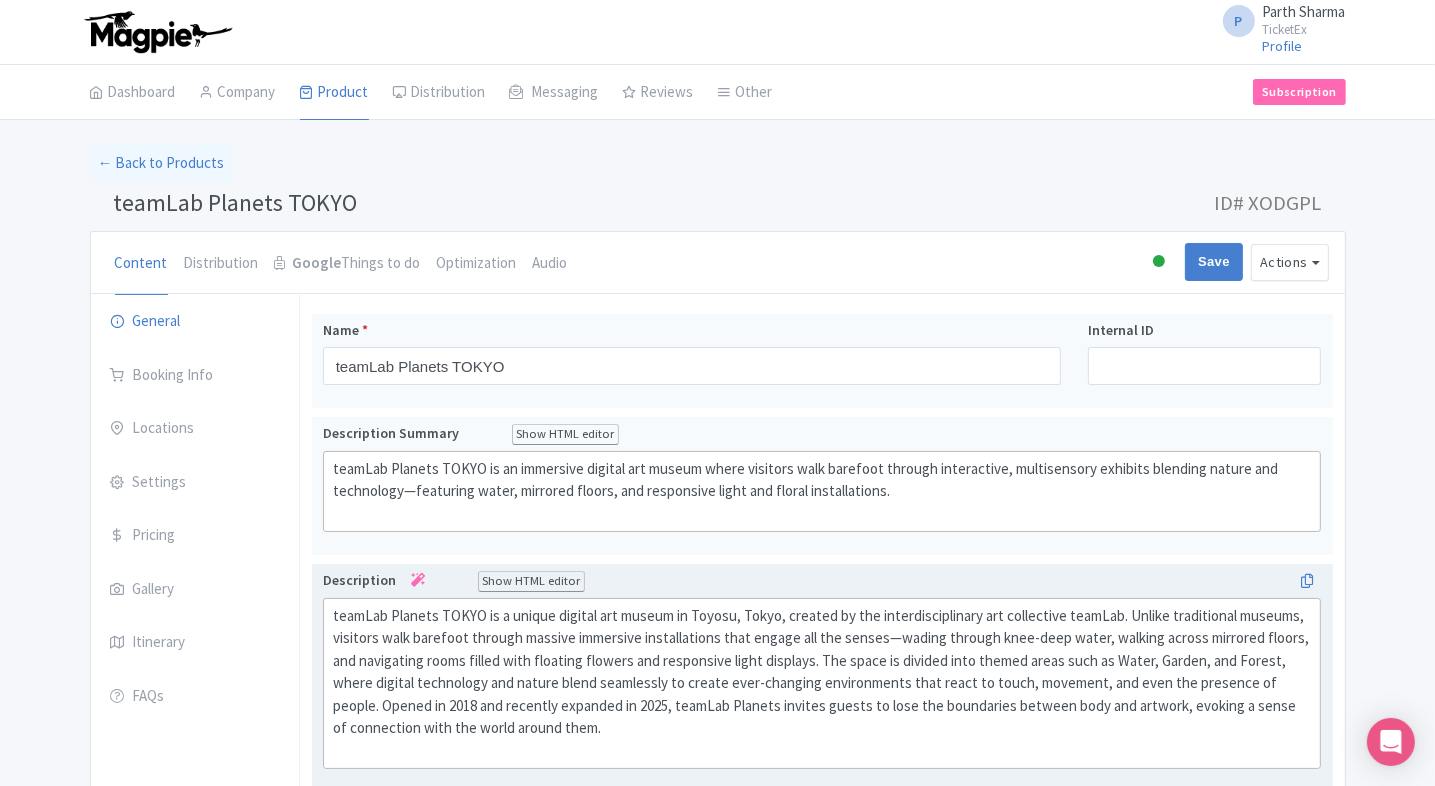scroll, scrollTop: 80, scrollLeft: 0, axis: vertical 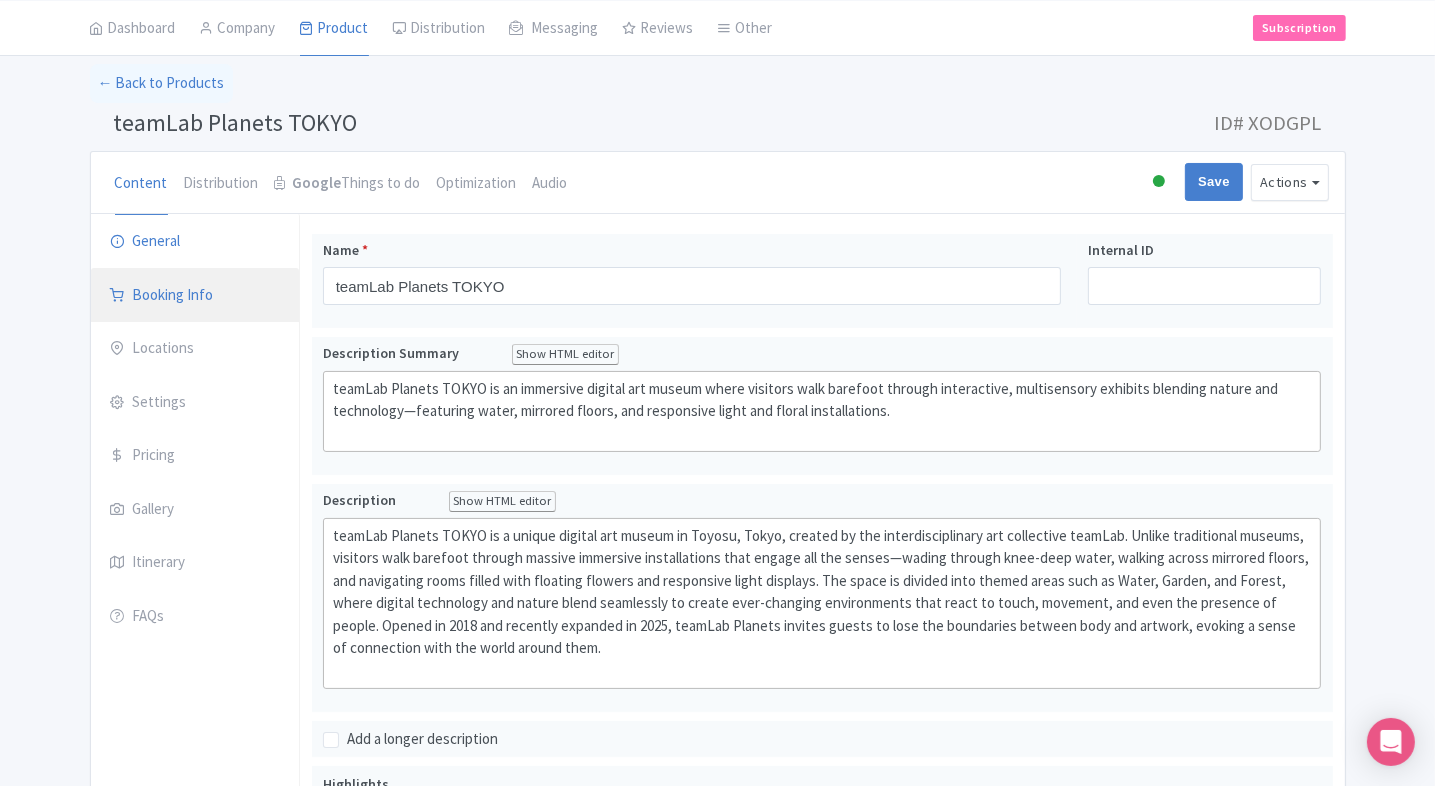 click on "Booking Info" at bounding box center (195, 296) 